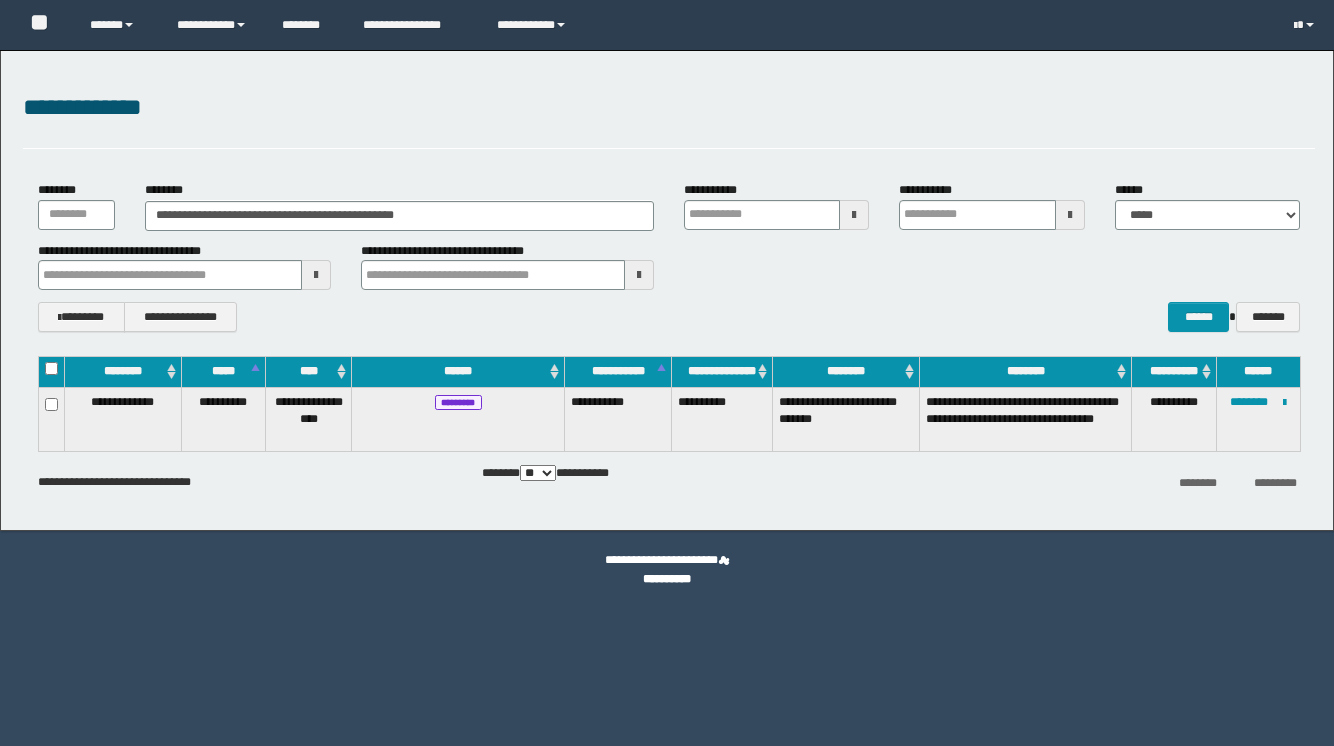 scroll, scrollTop: 0, scrollLeft: 0, axis: both 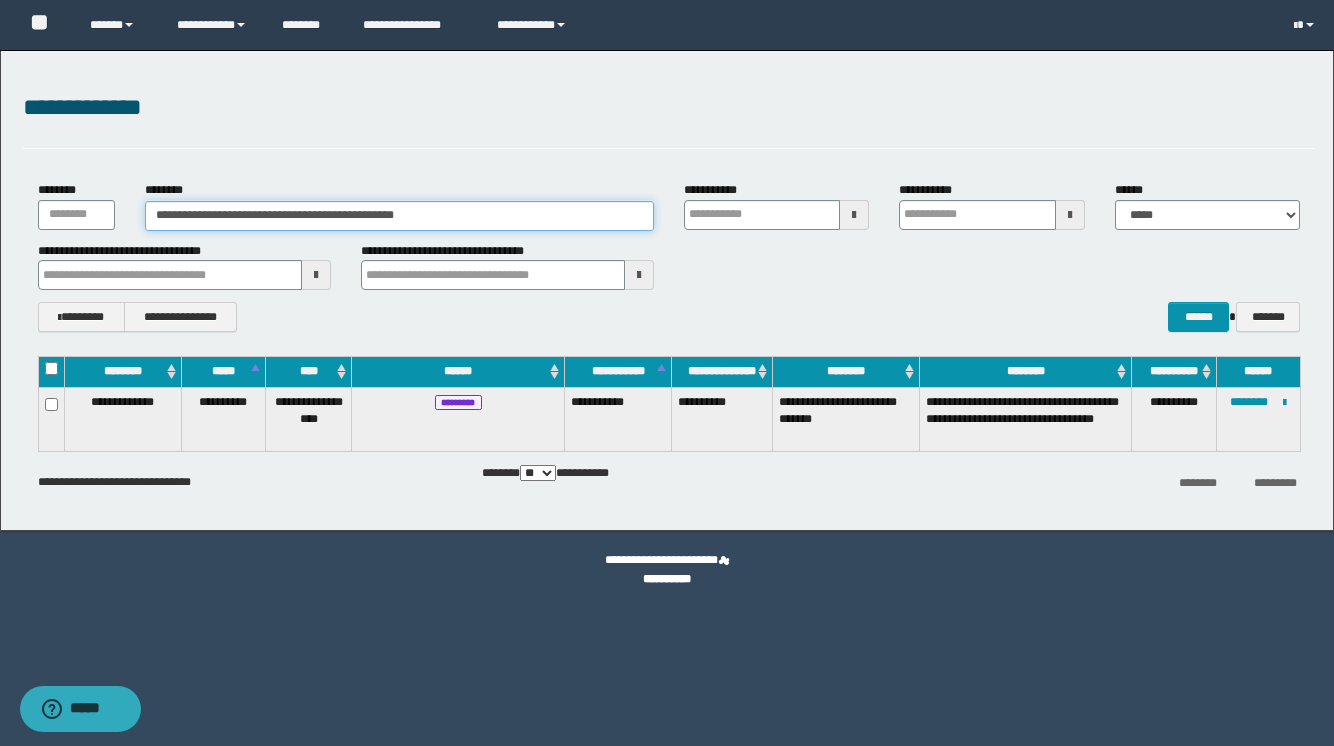 drag, startPoint x: 509, startPoint y: 218, endPoint x: 23, endPoint y: 70, distance: 508.03543 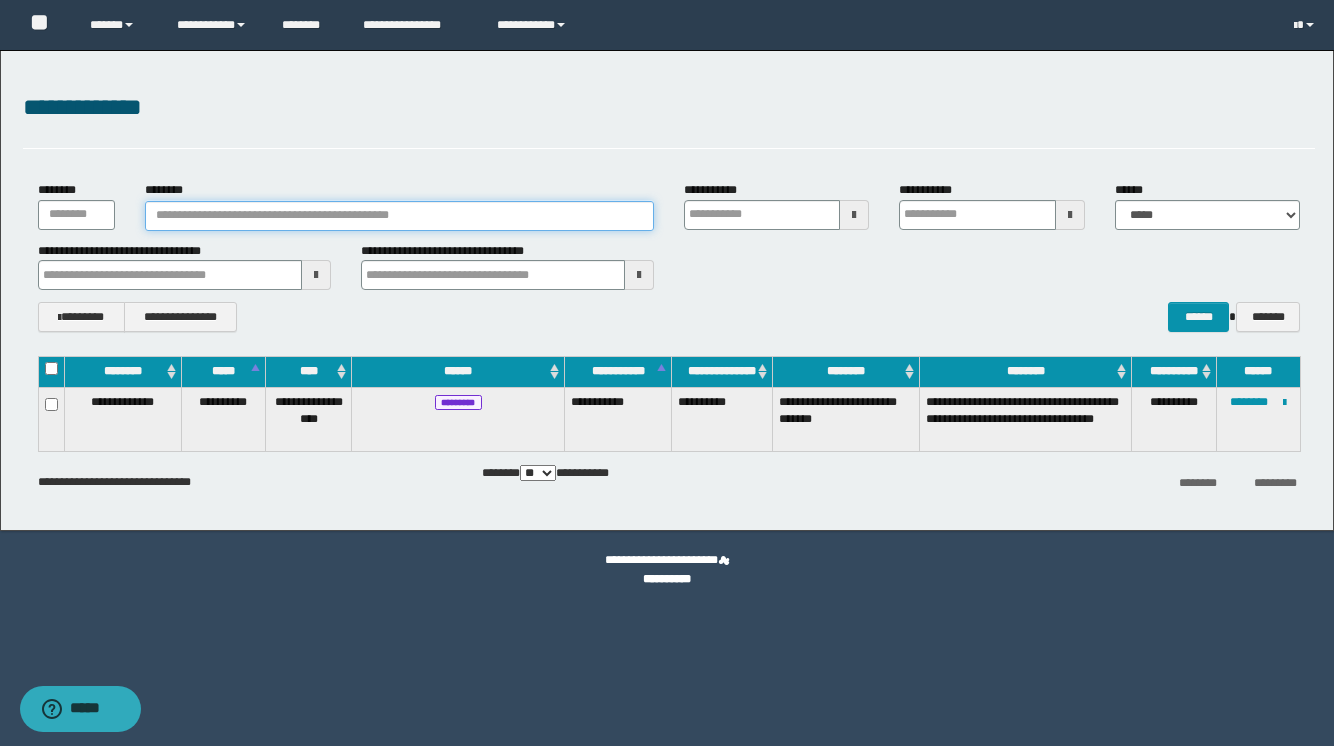 paste on "**********" 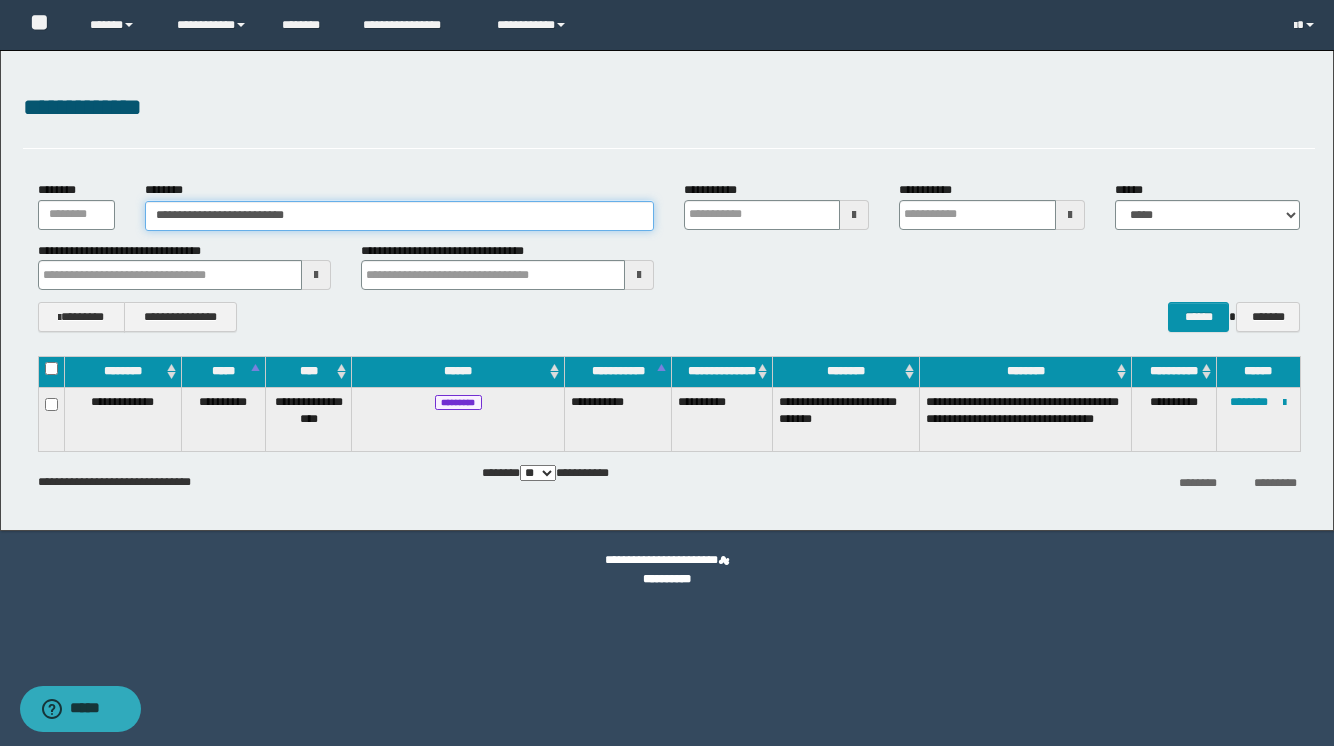 type on "**********" 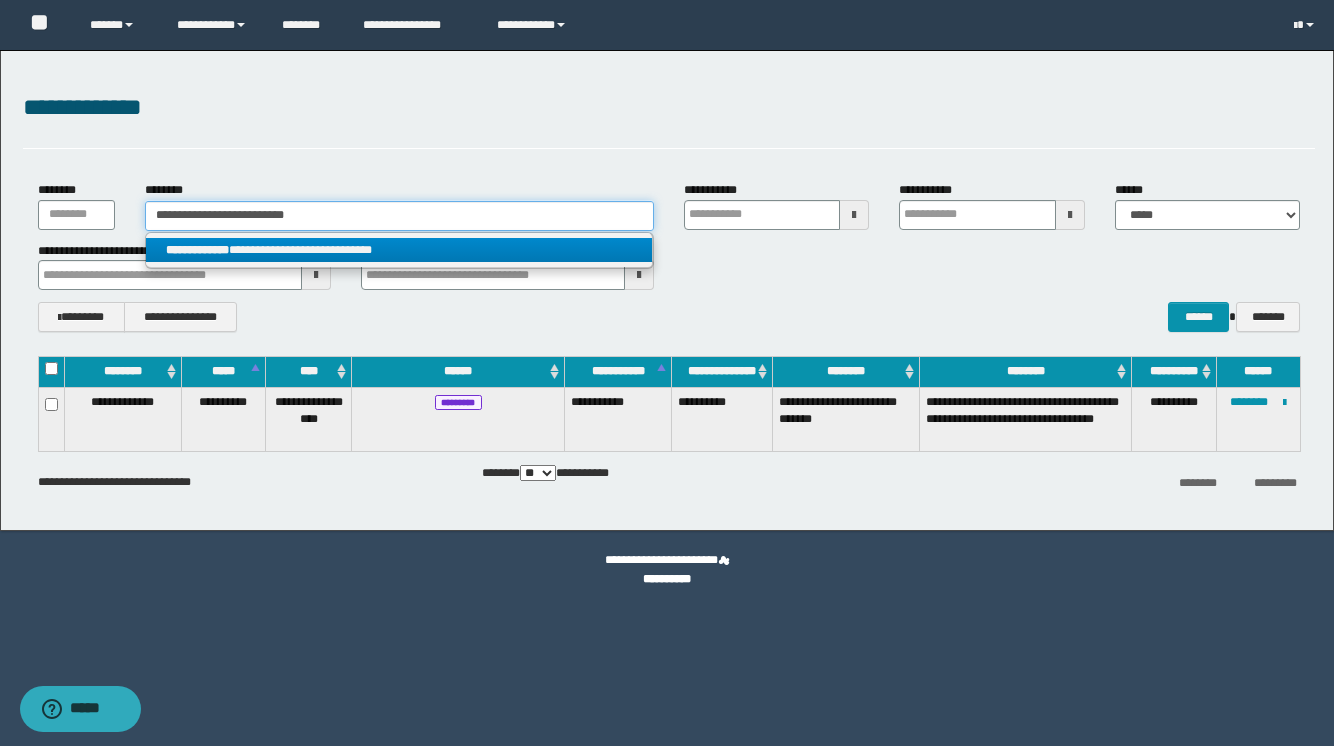 type on "**********" 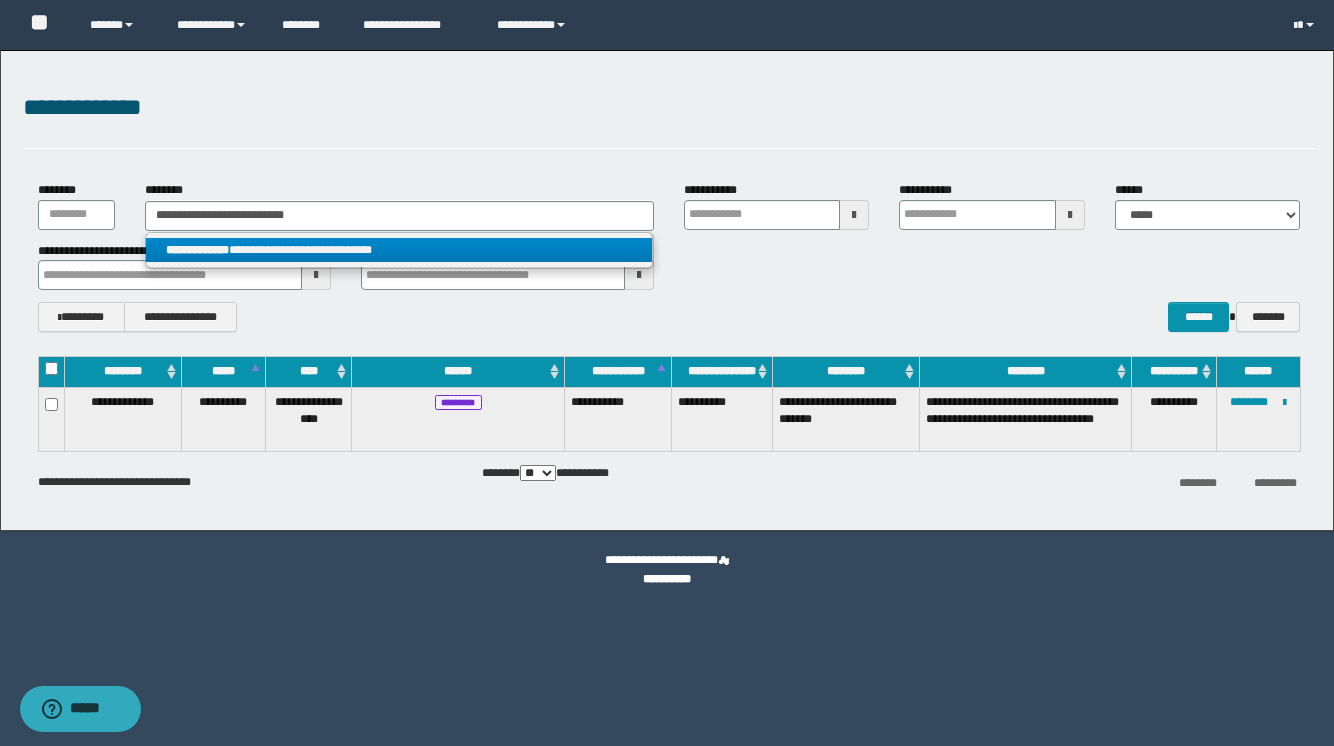 click on "**********" at bounding box center [399, 250] 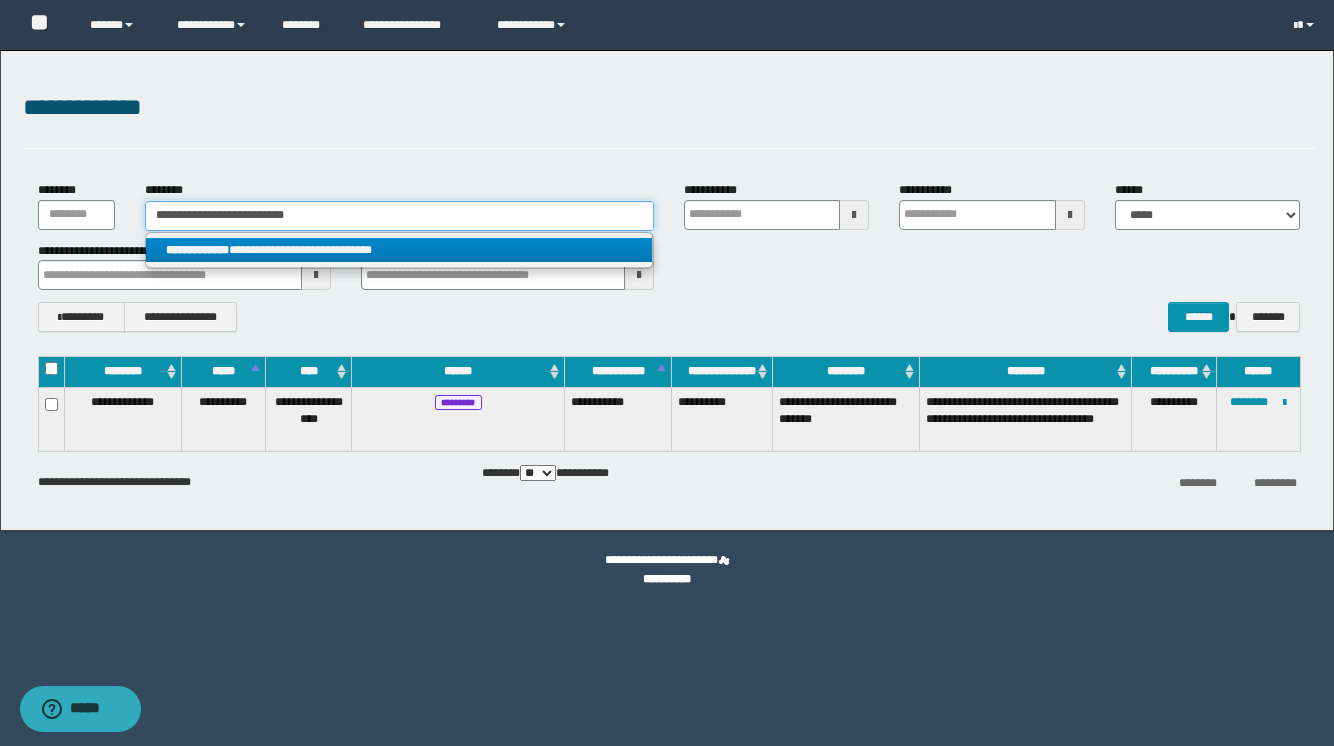 type 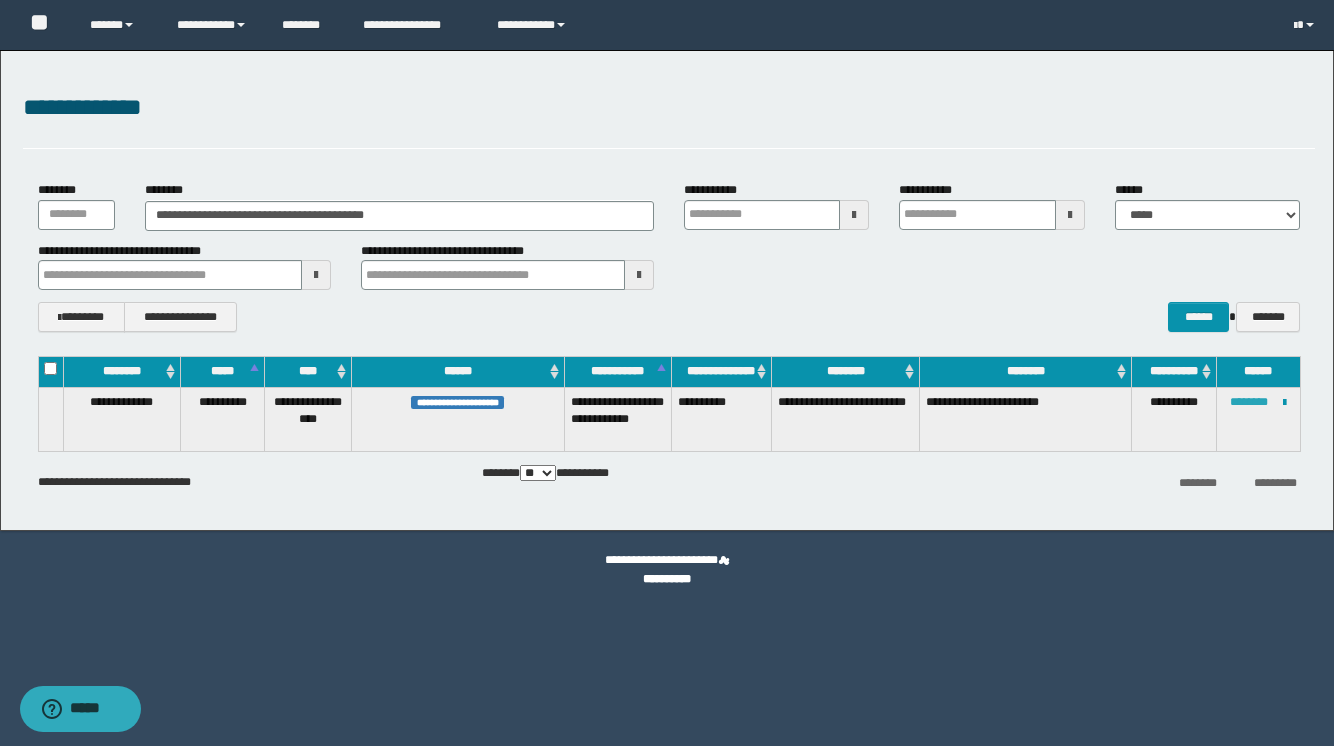 click on "********" at bounding box center (1249, 402) 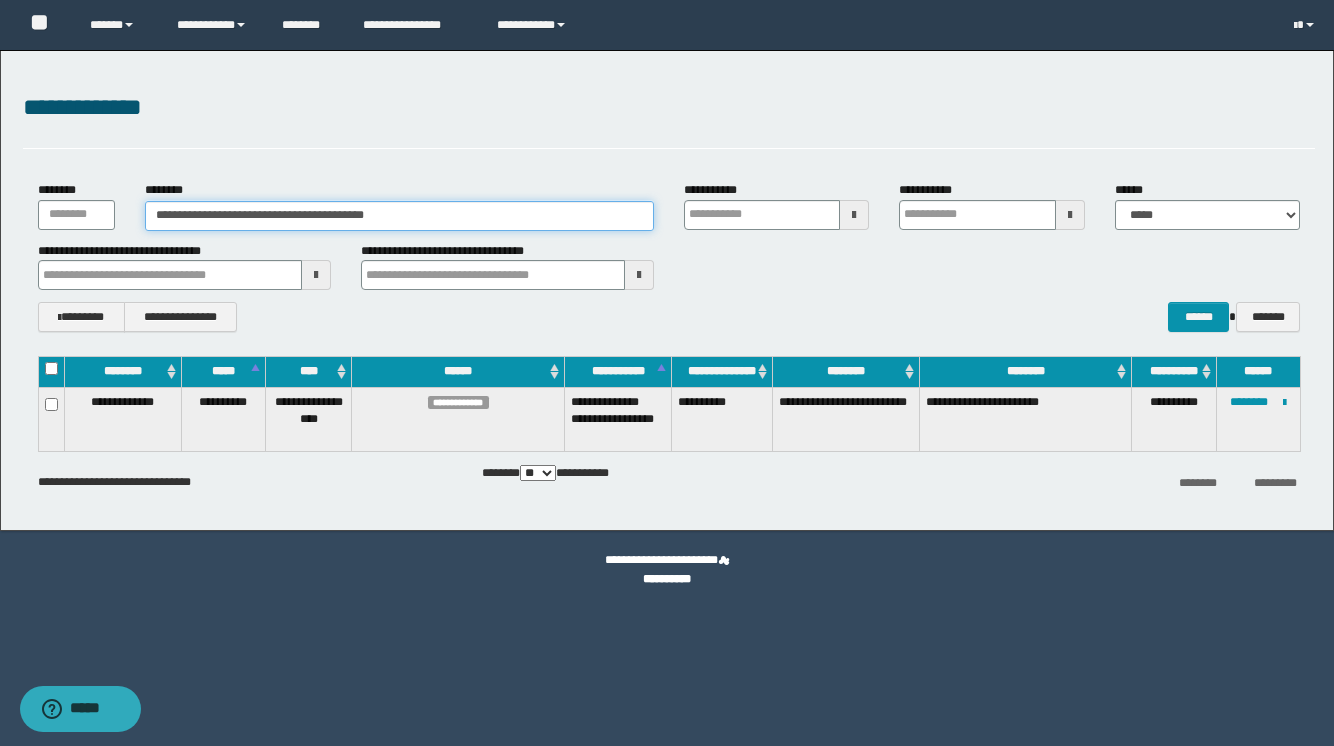 drag, startPoint x: 464, startPoint y: 219, endPoint x: -121, endPoint y: 91, distance: 598.8397 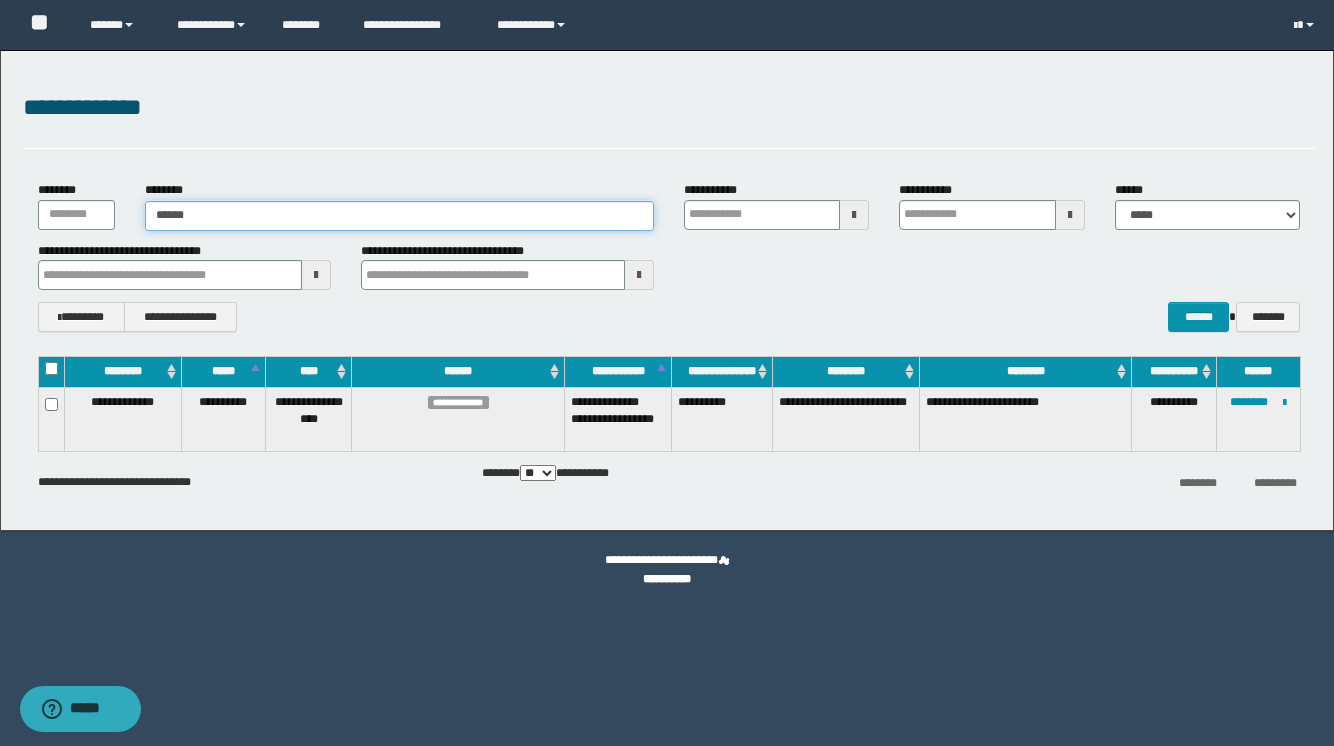 type on "*******" 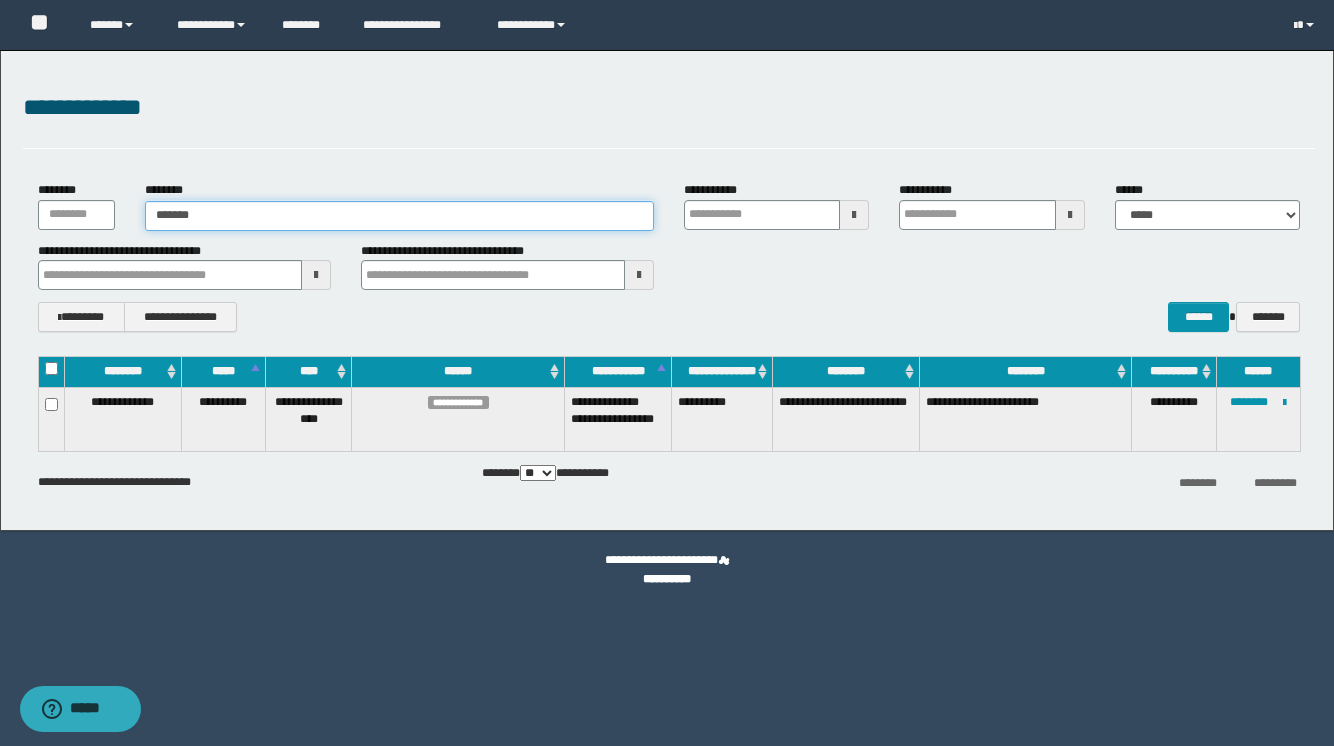 type on "*******" 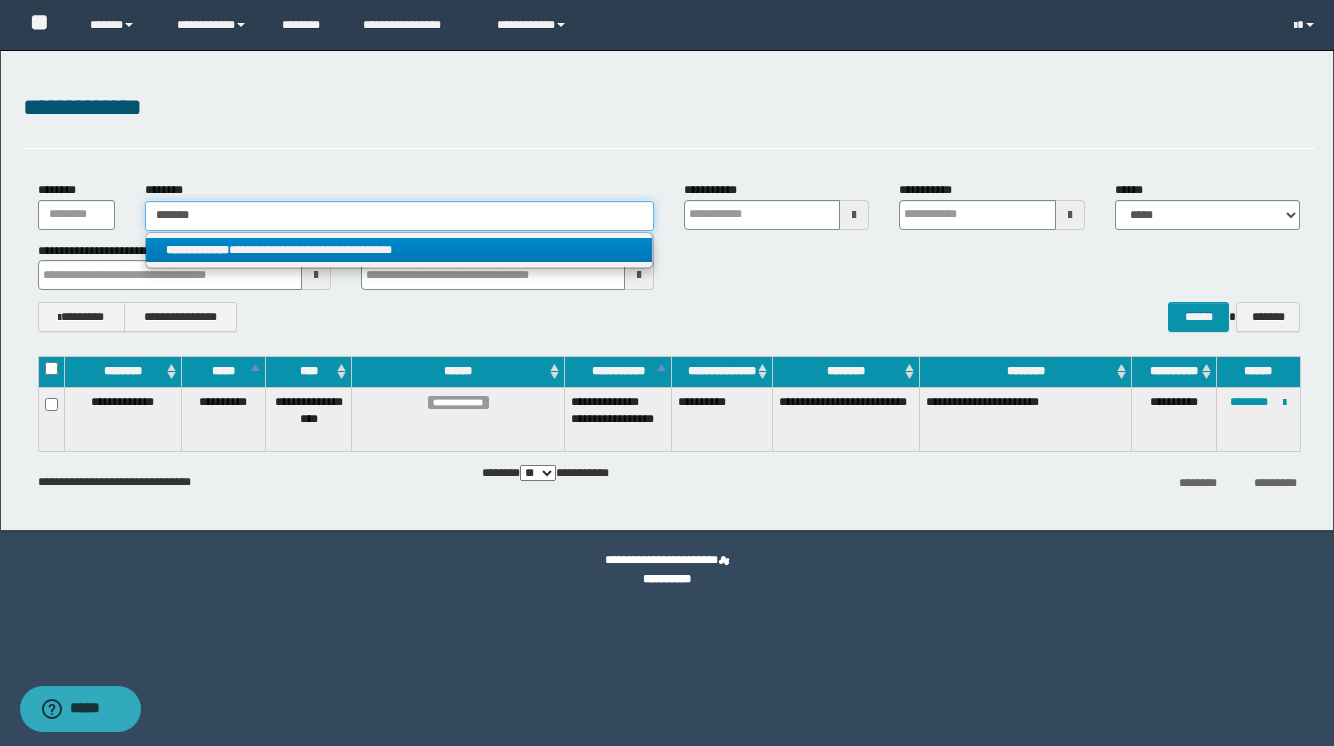 type on "*******" 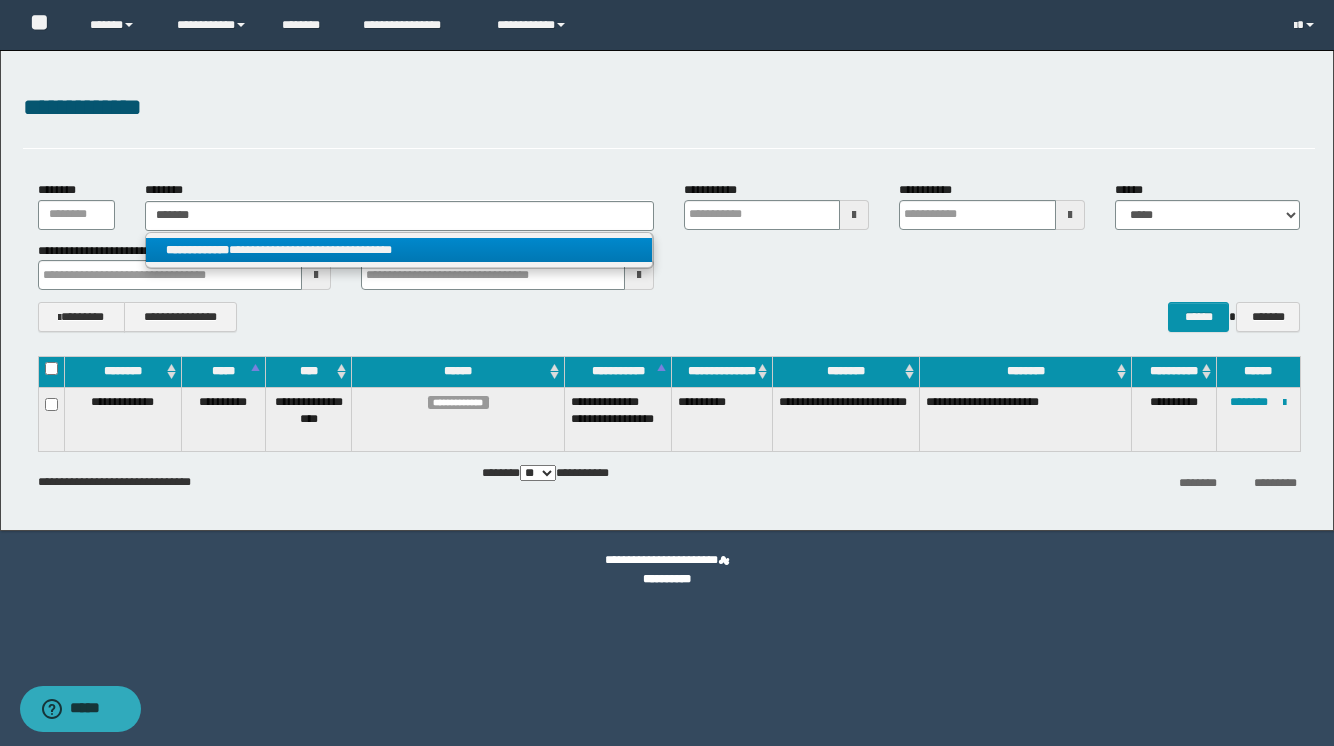 click on "**********" at bounding box center (399, 250) 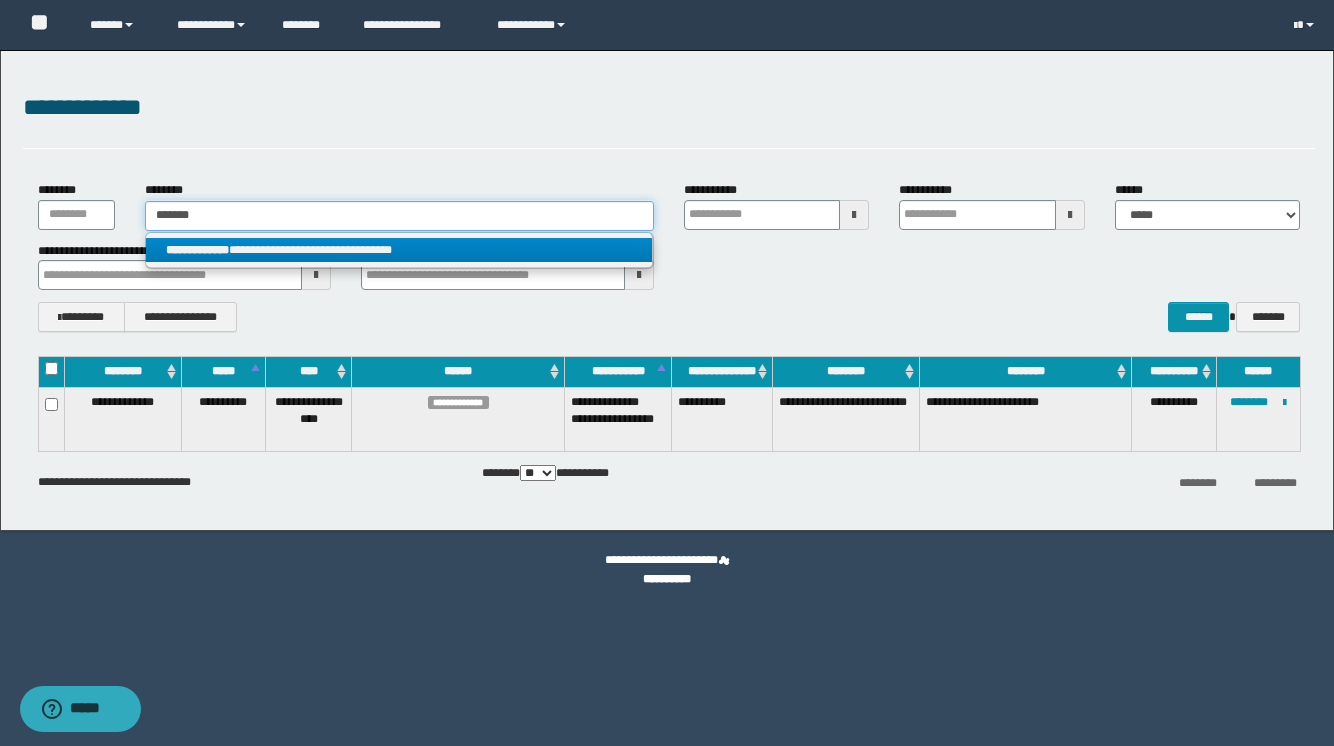 type 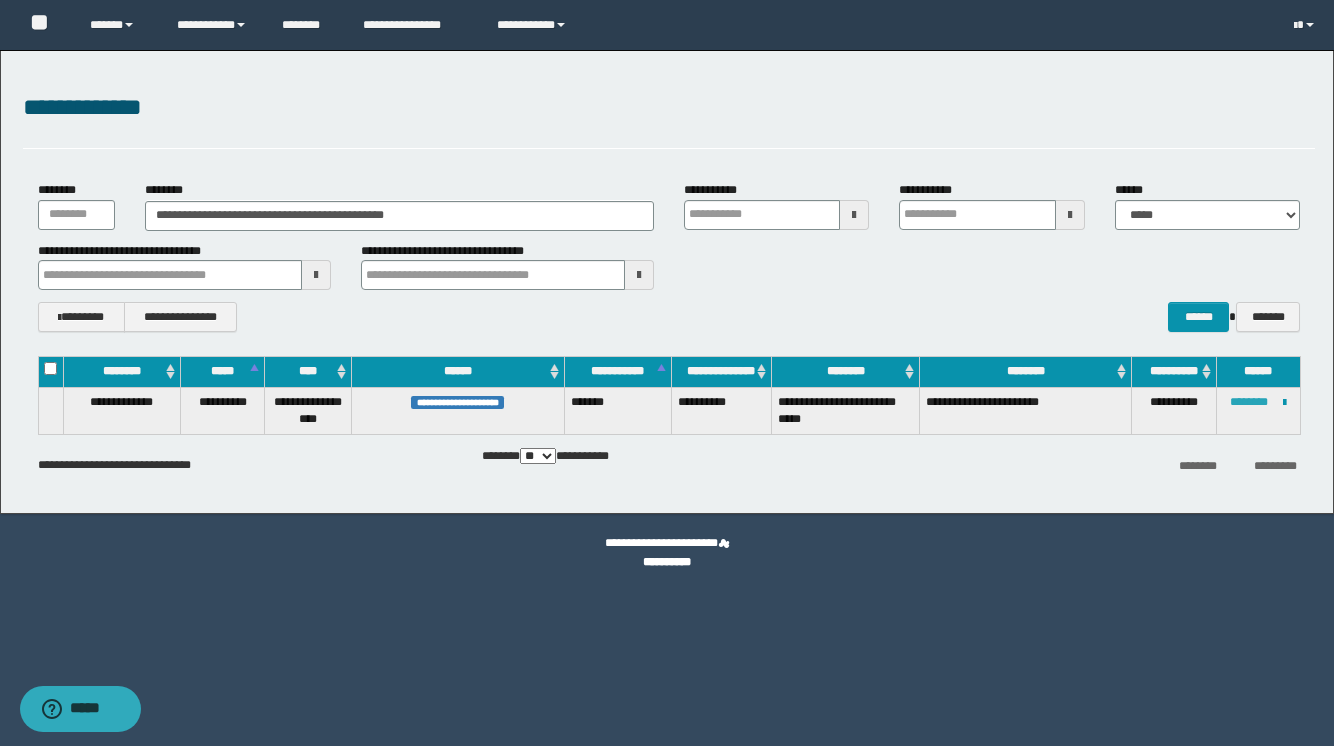 click on "********" at bounding box center [1249, 402] 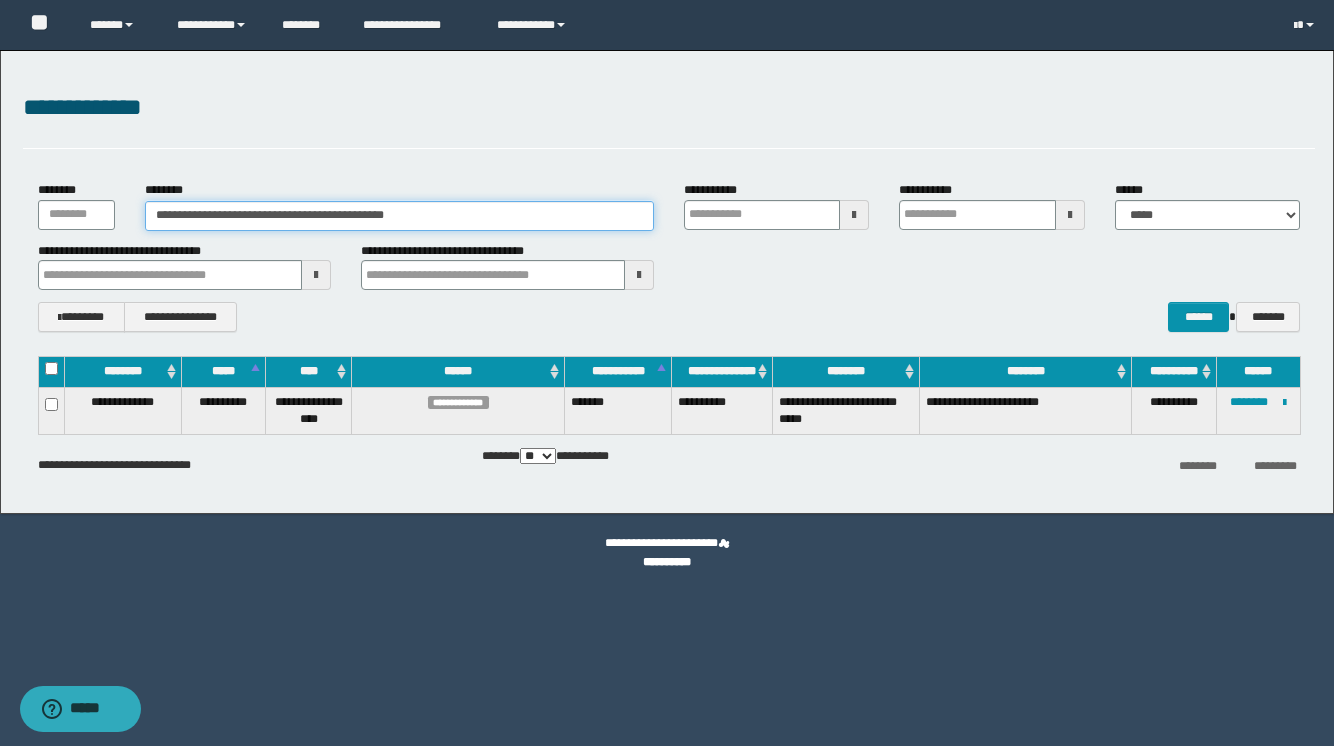 drag, startPoint x: 453, startPoint y: 201, endPoint x: -121, endPoint y: 58, distance: 591.5446 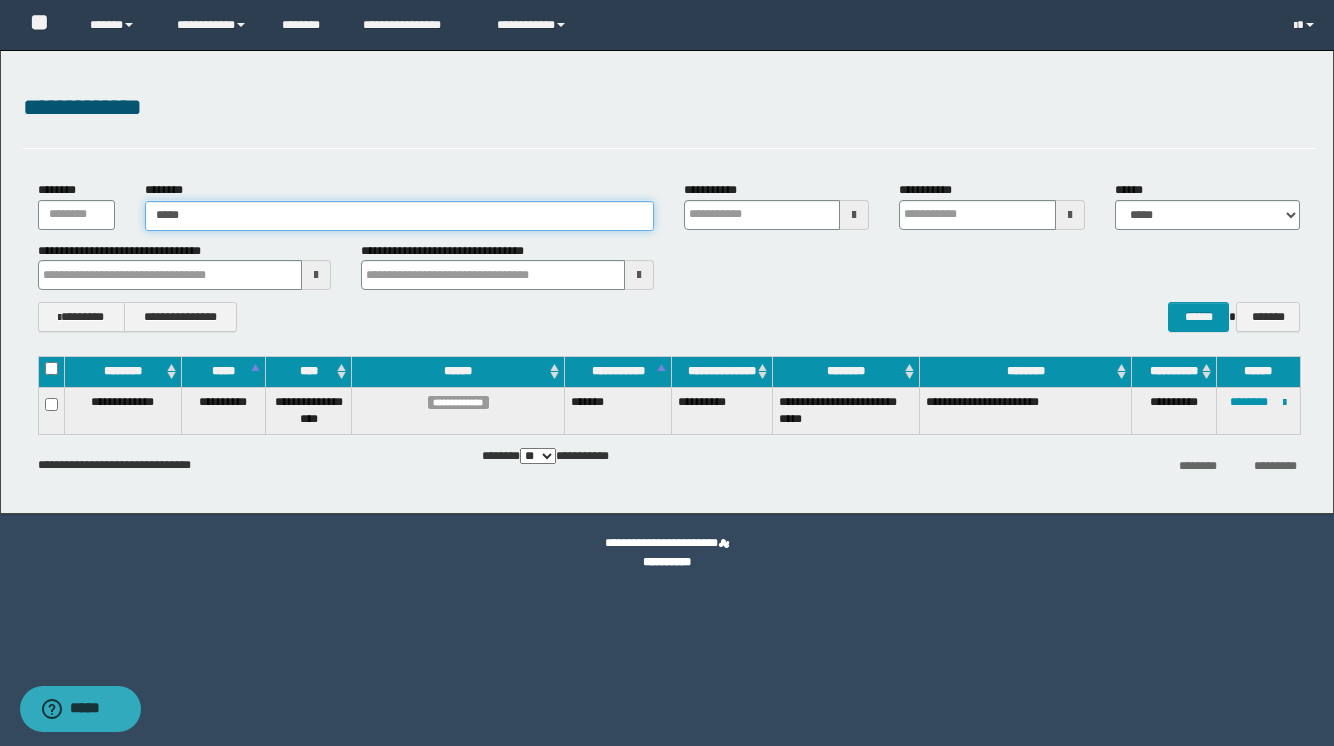 type on "******" 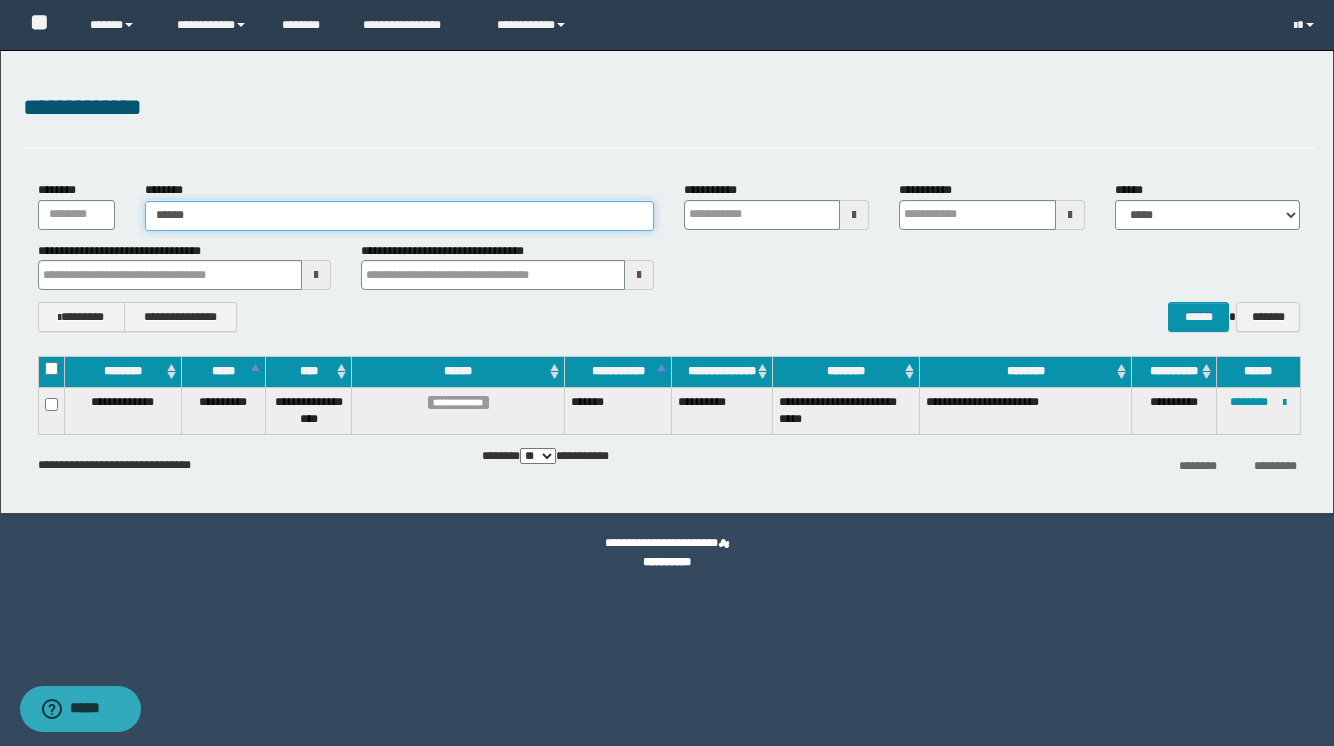 type on "******" 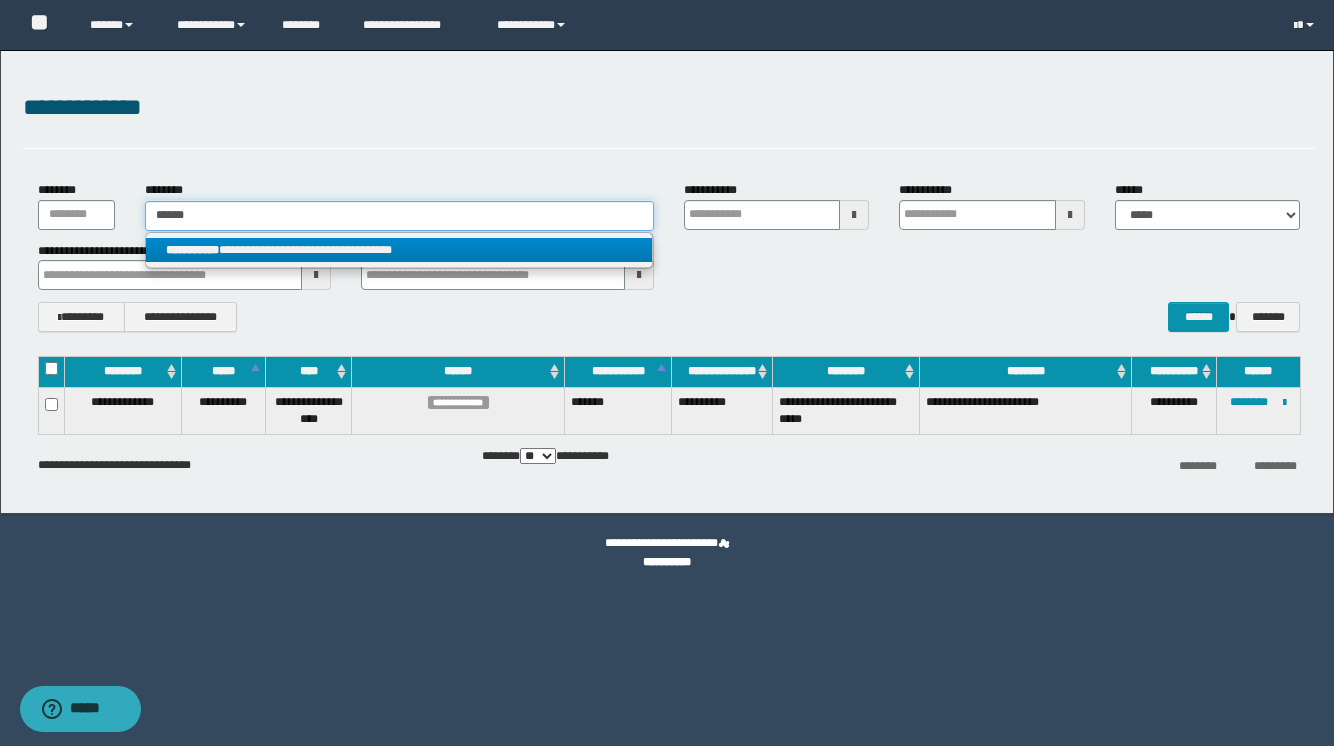type on "******" 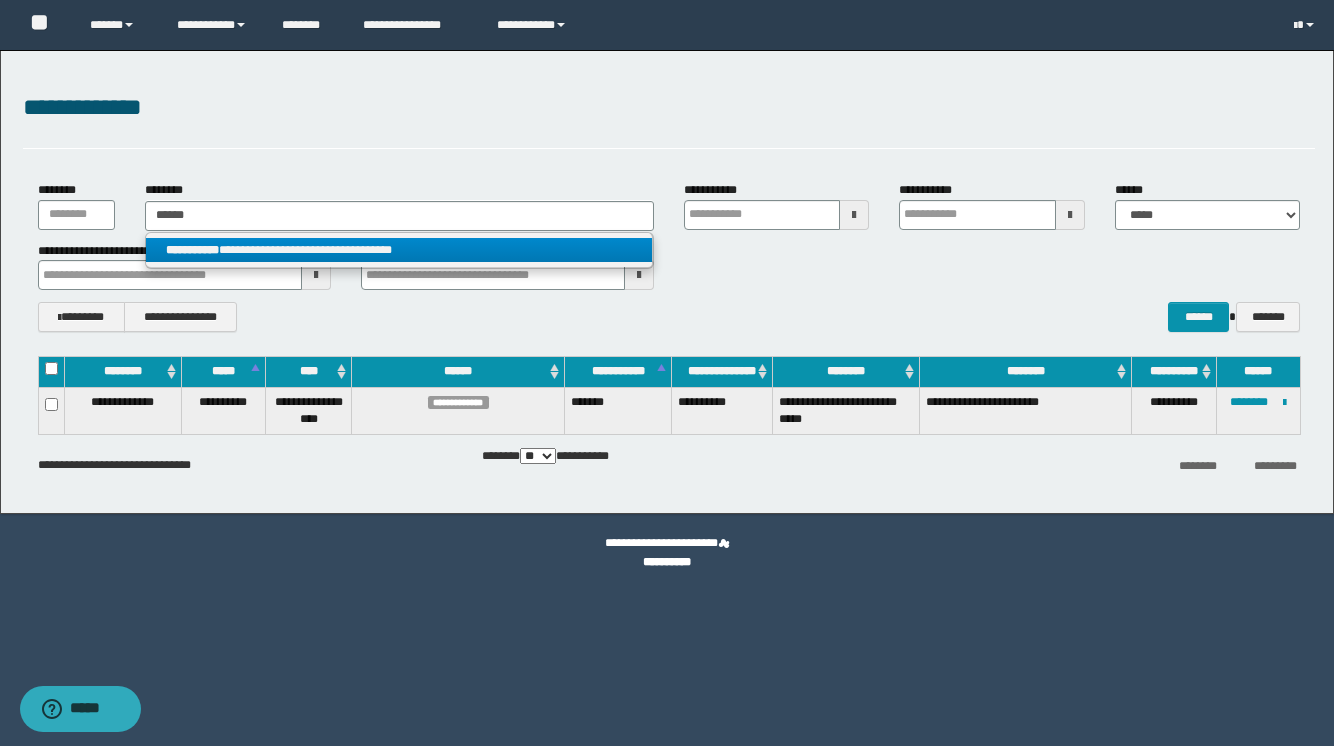 click on "**********" at bounding box center [399, 250] 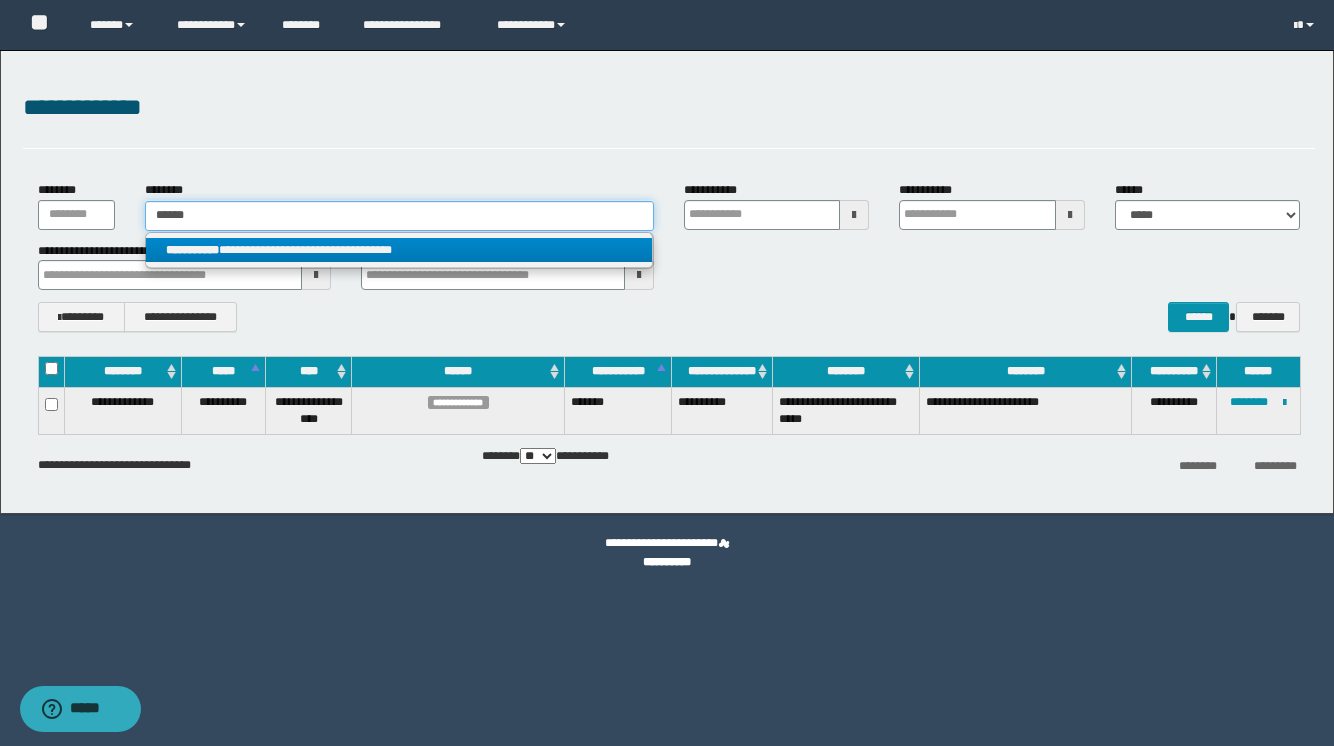 type 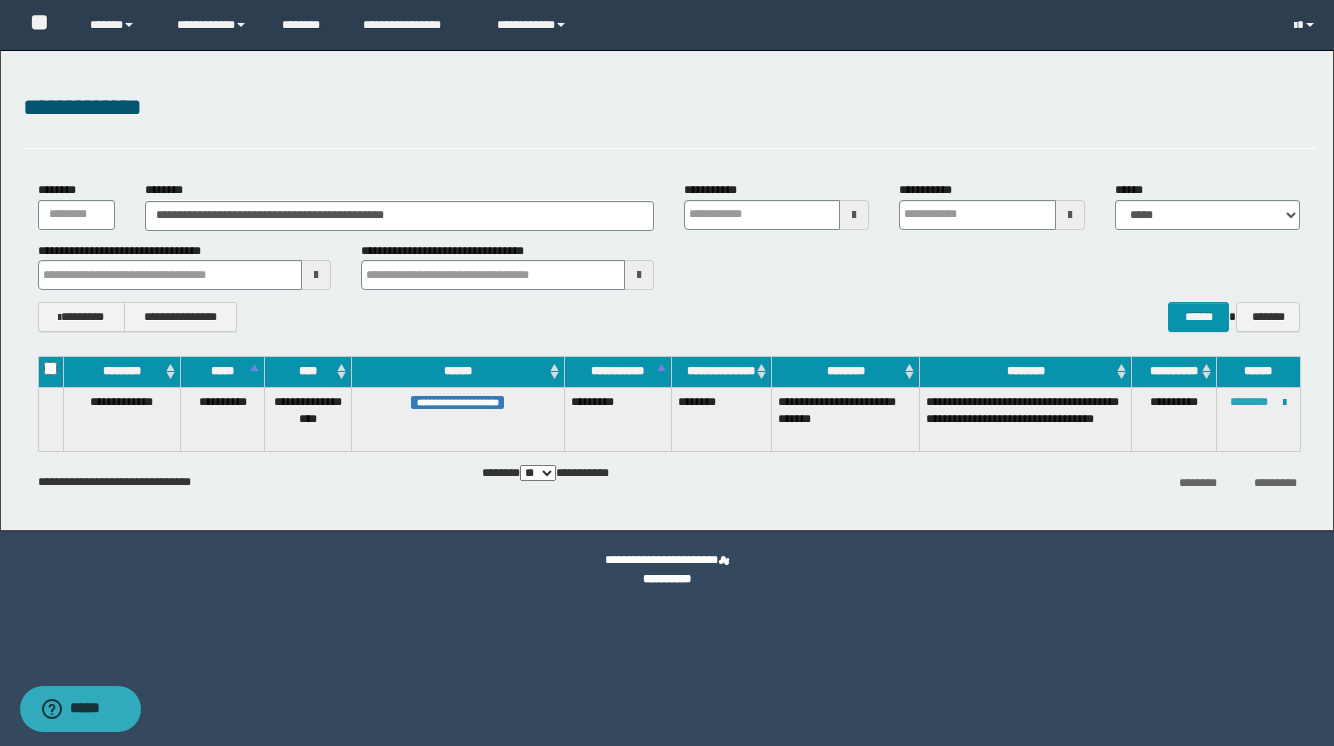 click on "********" at bounding box center (1249, 402) 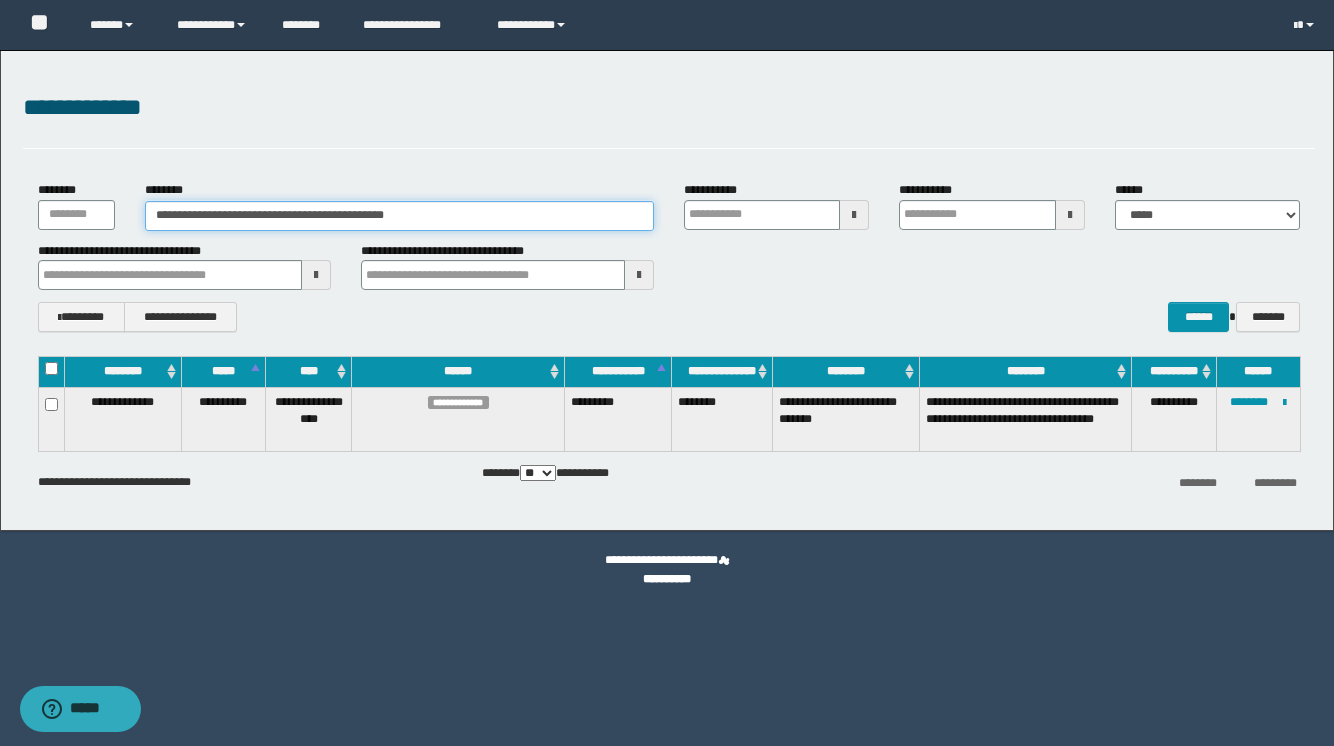 drag, startPoint x: 491, startPoint y: 222, endPoint x: -121, endPoint y: 1, distance: 650.6804 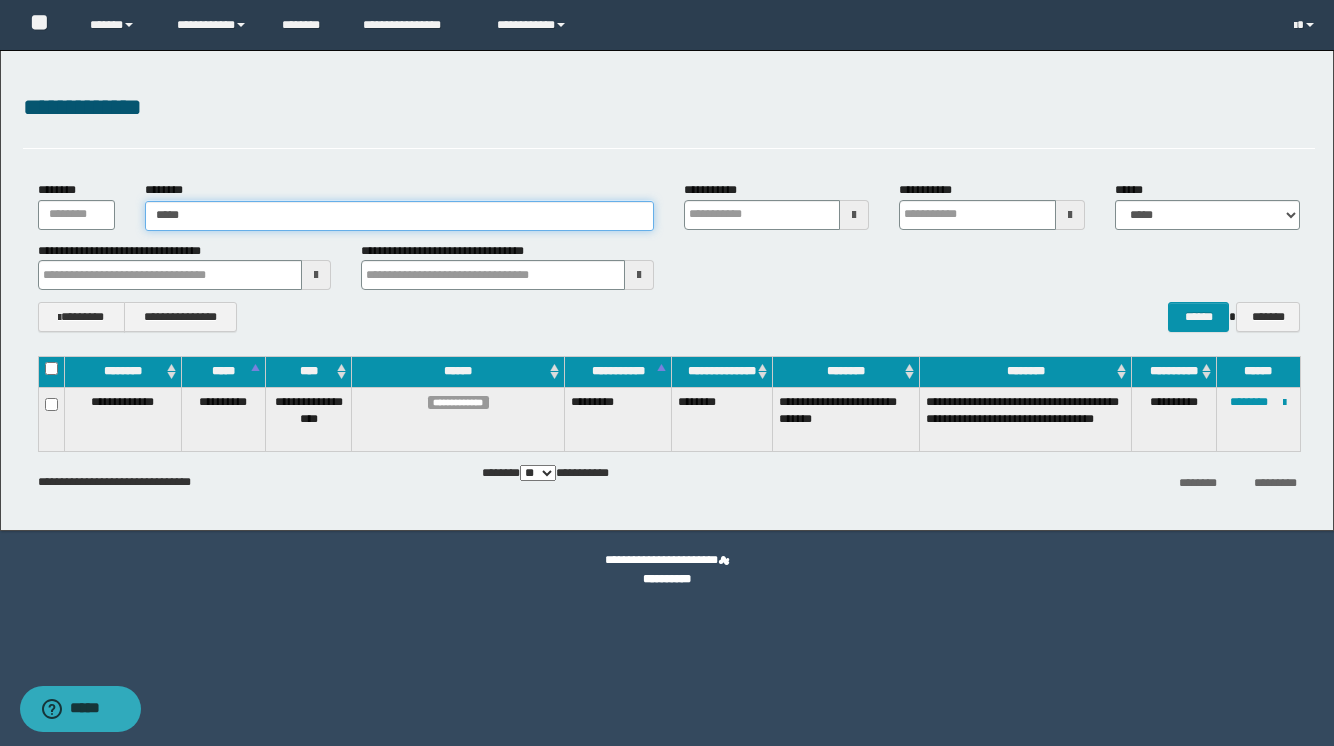 type on "******" 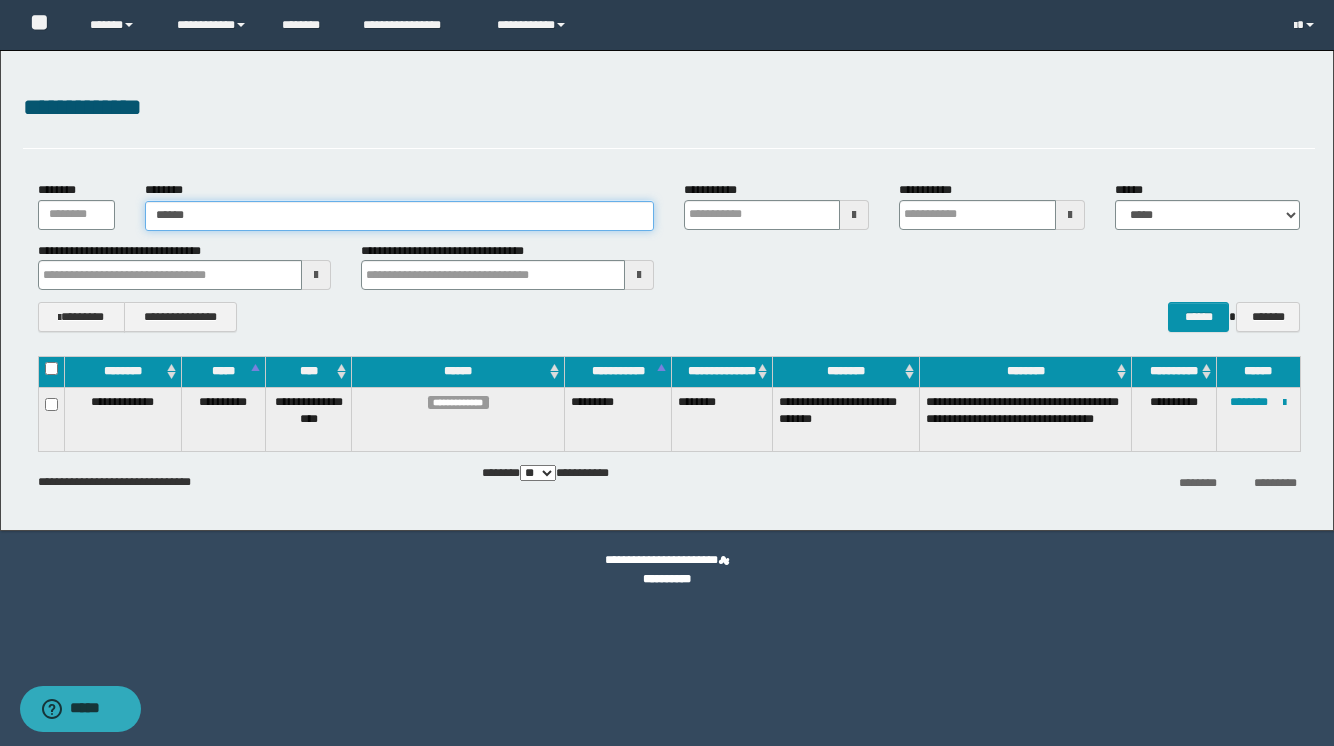 type on "******" 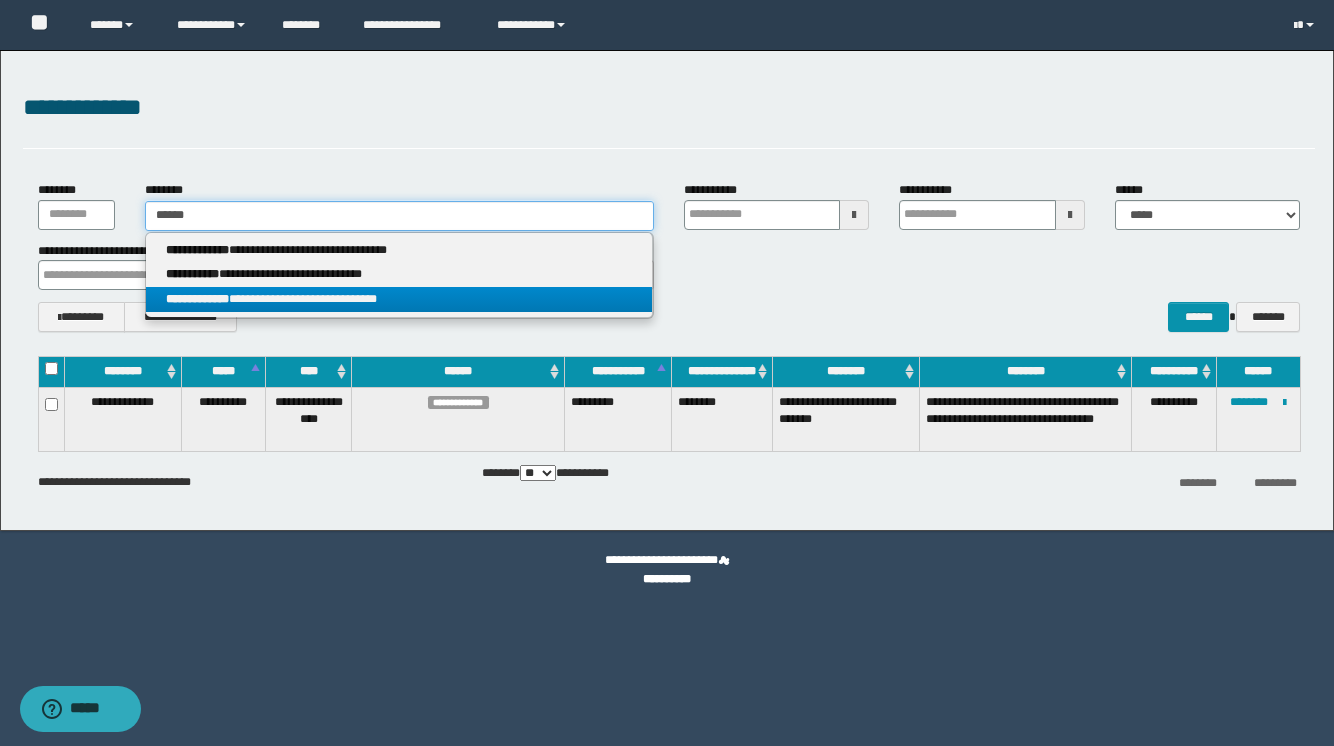 type on "******" 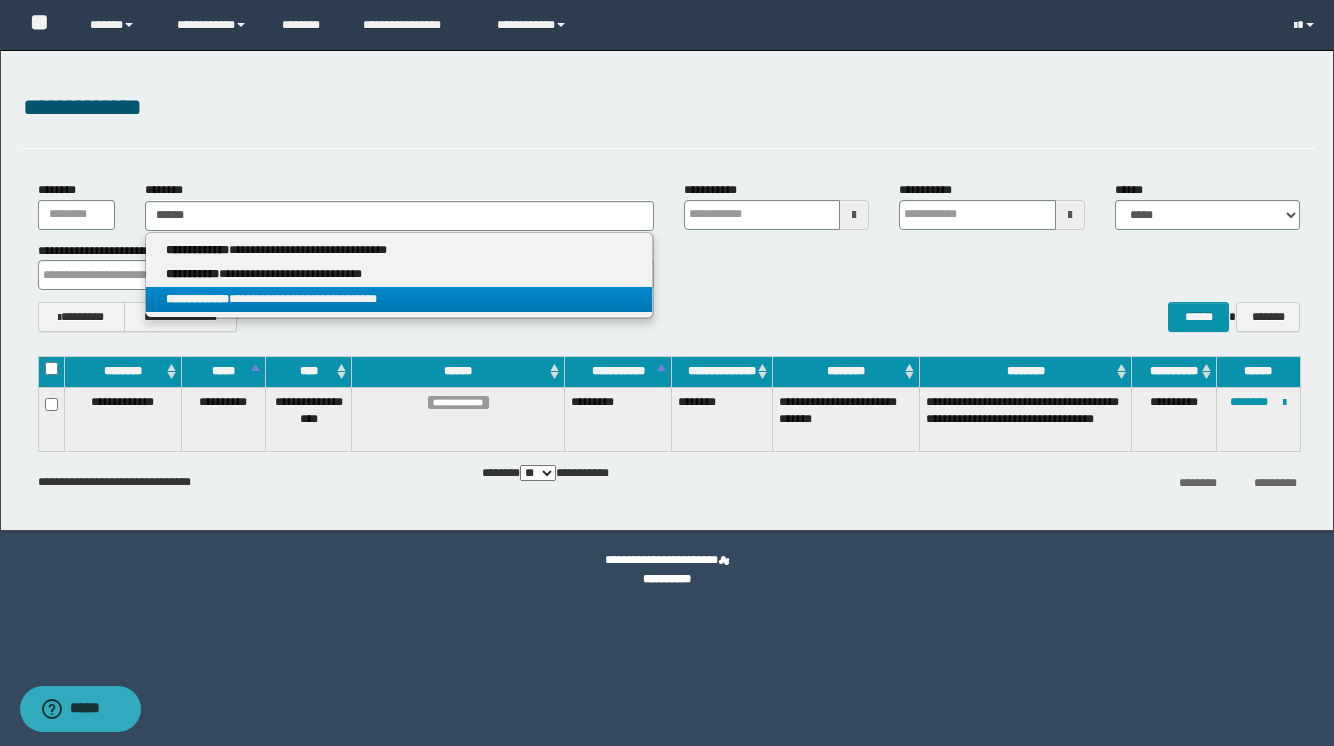 click on "**********" at bounding box center [399, 299] 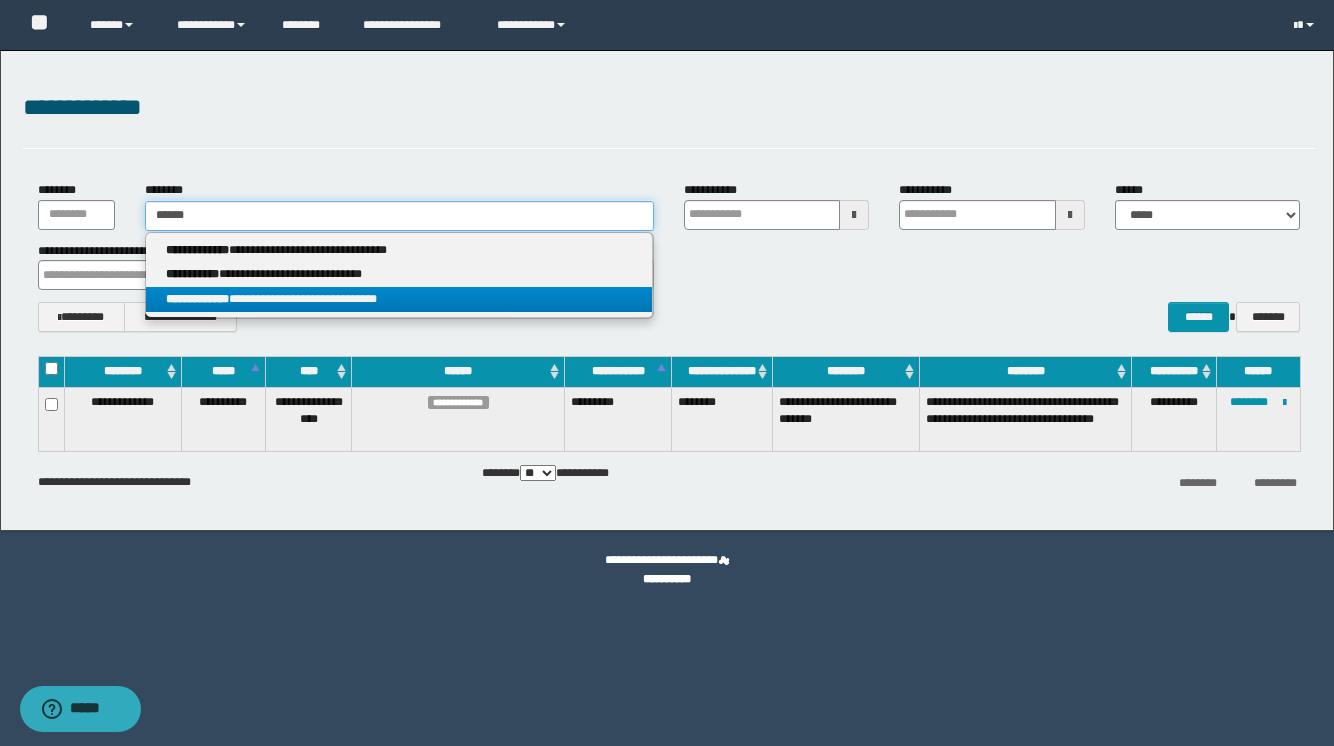 type 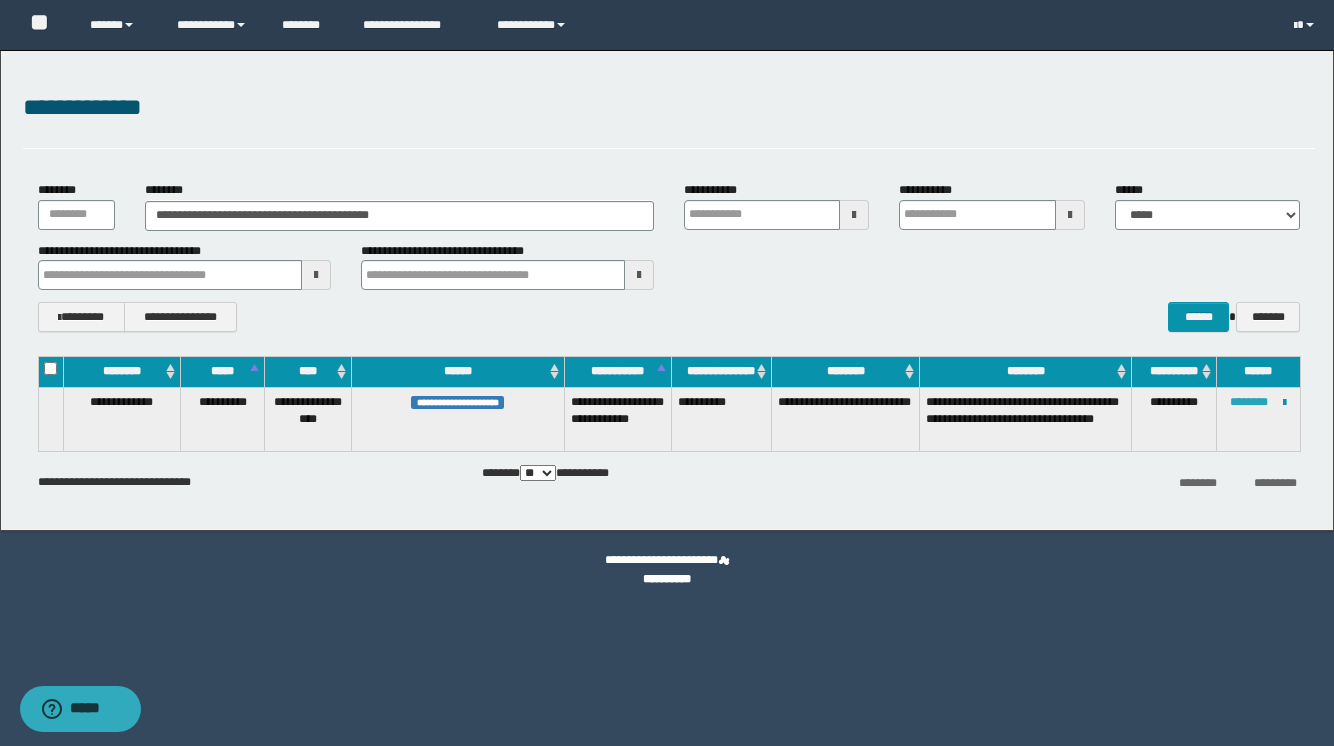 click on "********" at bounding box center [1249, 402] 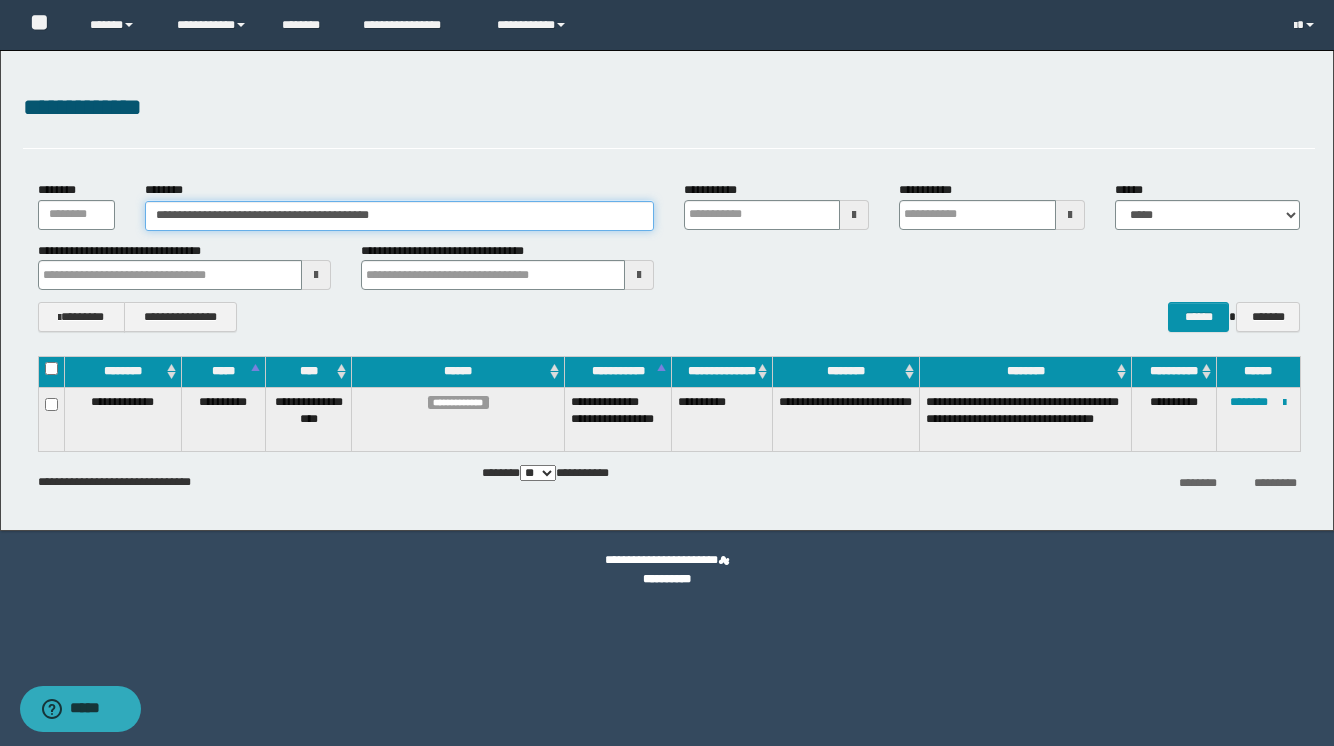drag, startPoint x: 518, startPoint y: 219, endPoint x: 70, endPoint y: 130, distance: 456.75485 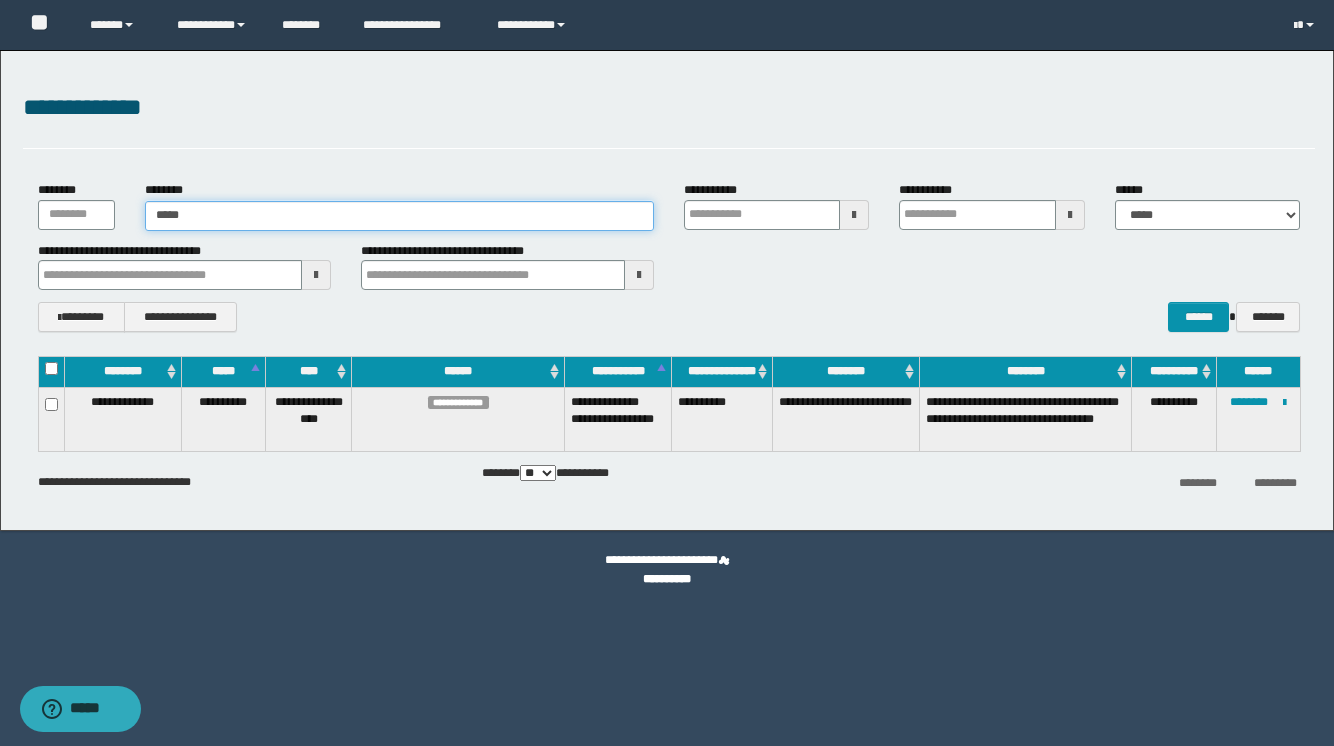 type on "******" 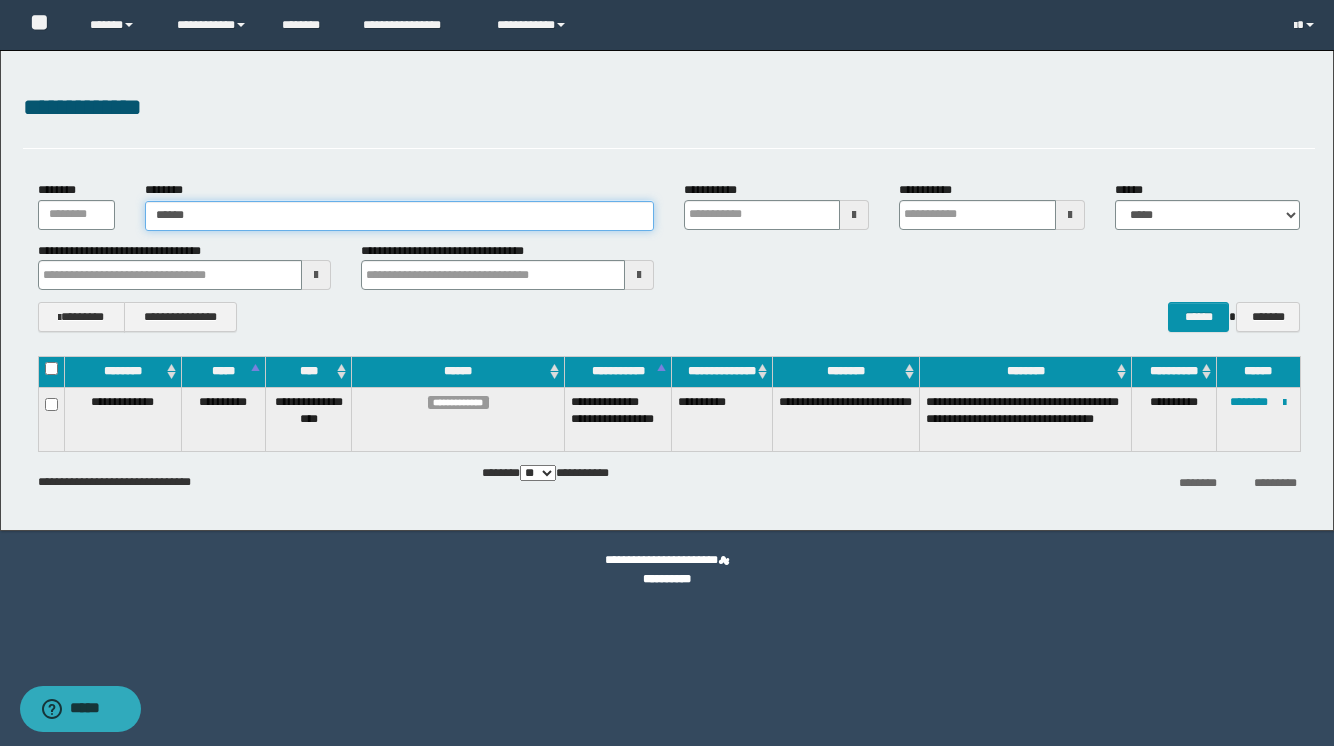 type on "******" 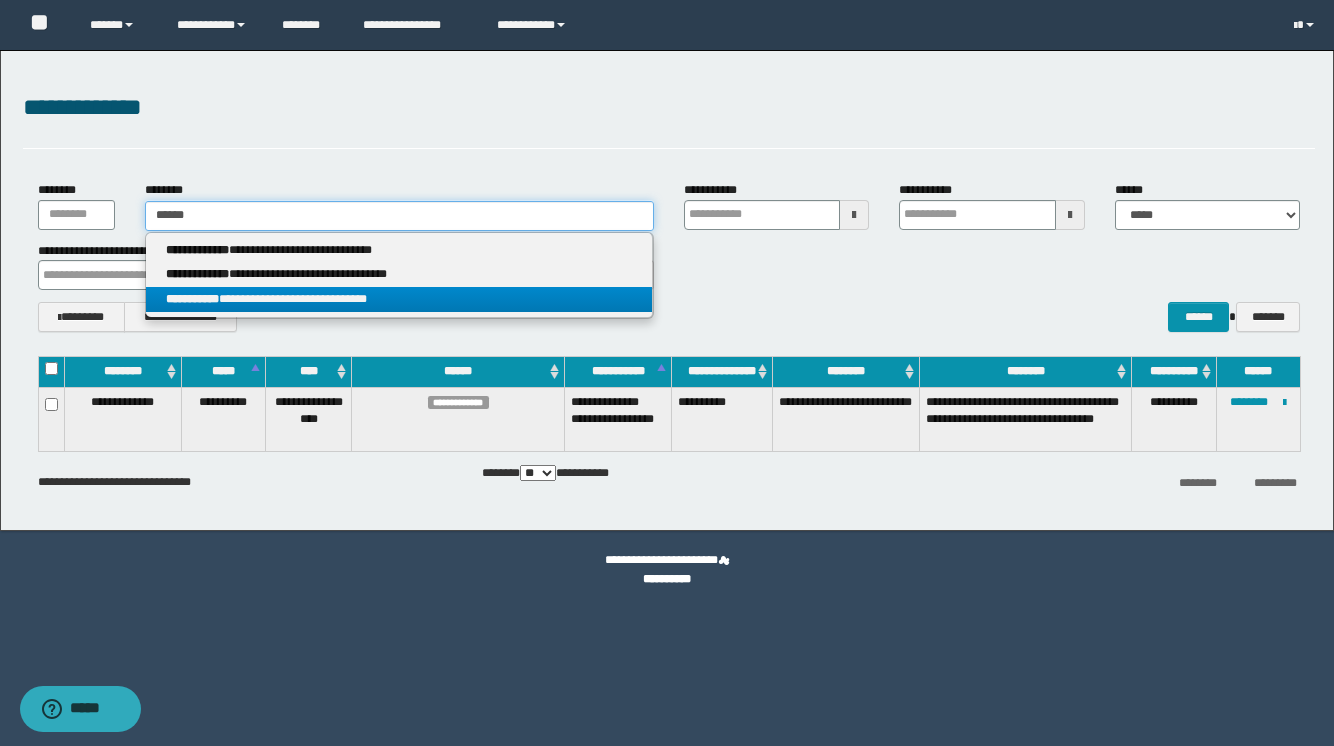 type on "******" 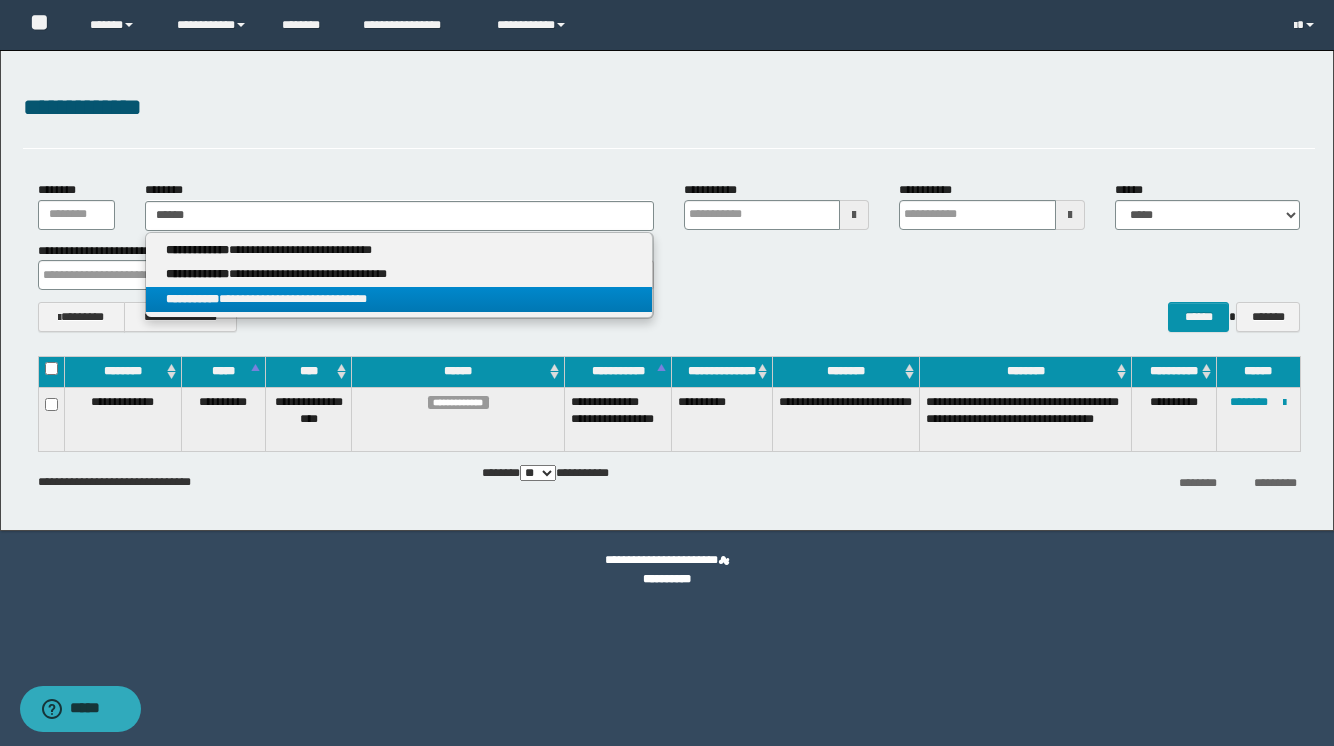 click on "**********" at bounding box center [399, 299] 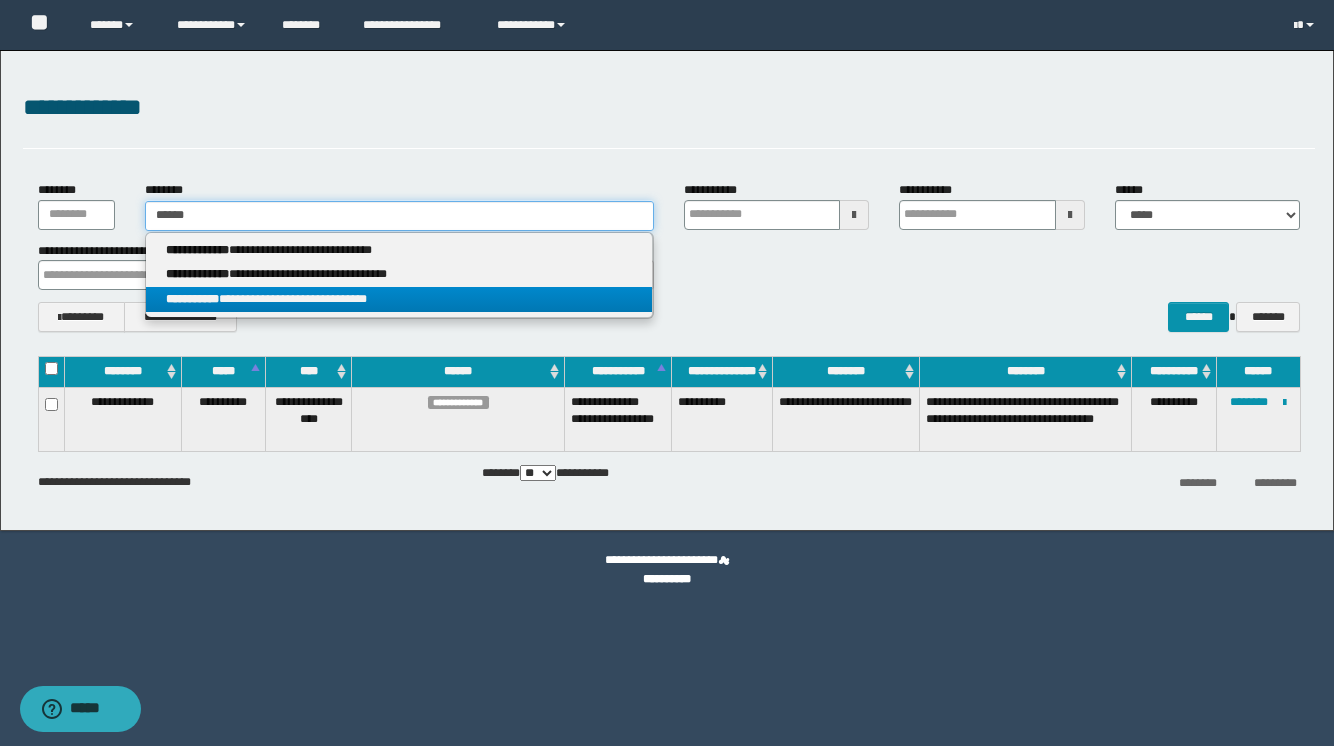 type 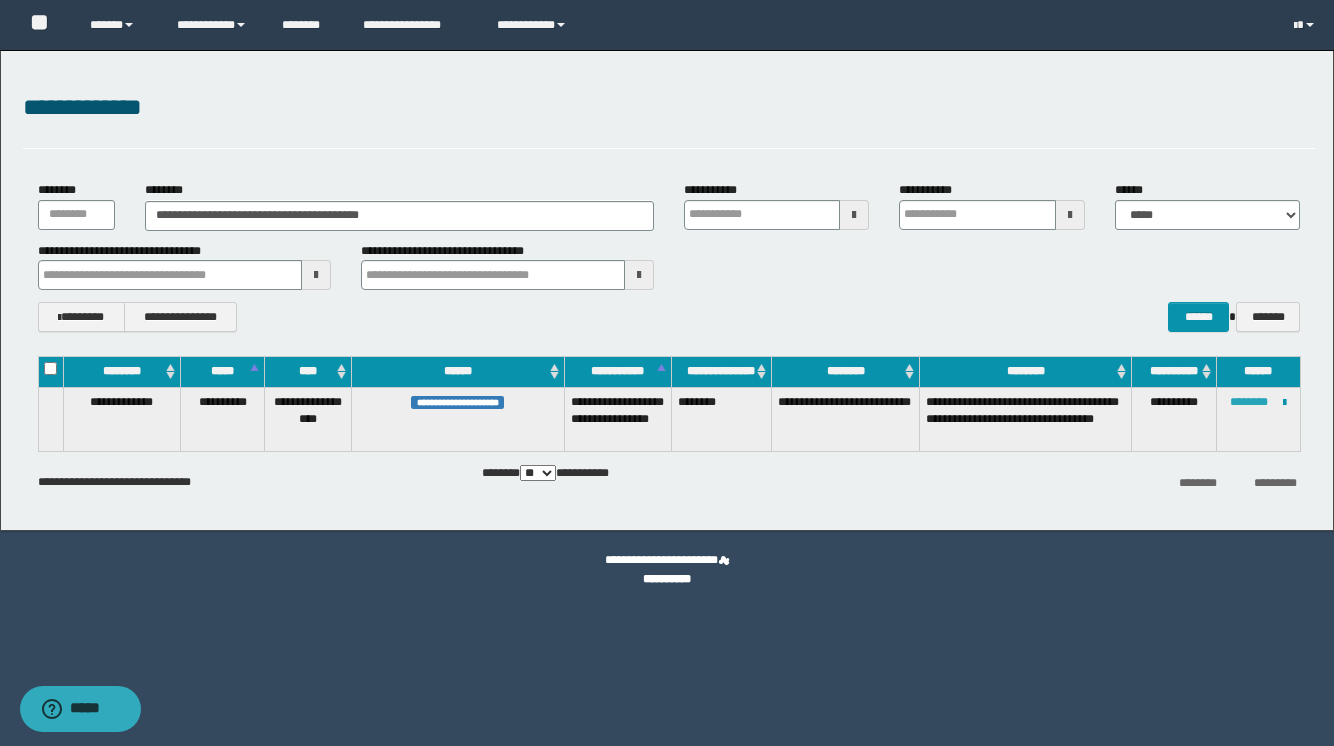 click on "********" at bounding box center (1249, 402) 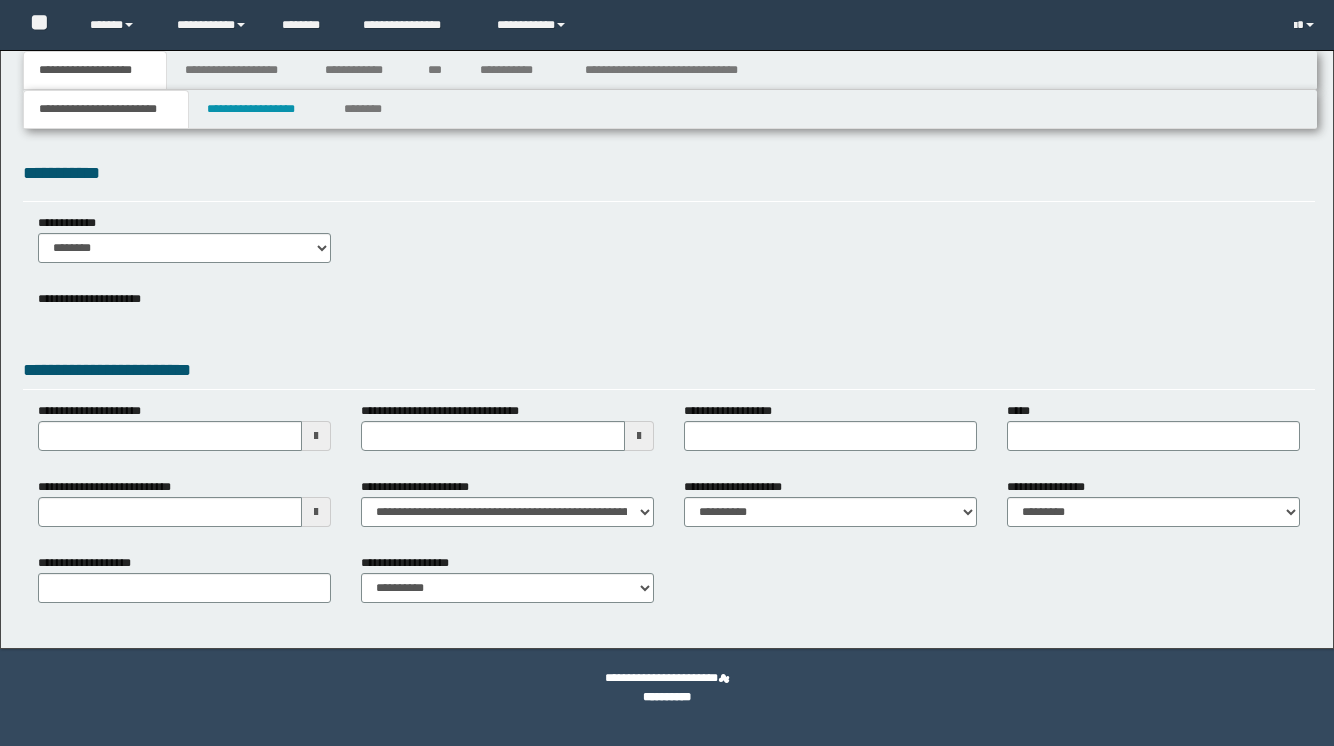 scroll, scrollTop: 0, scrollLeft: 0, axis: both 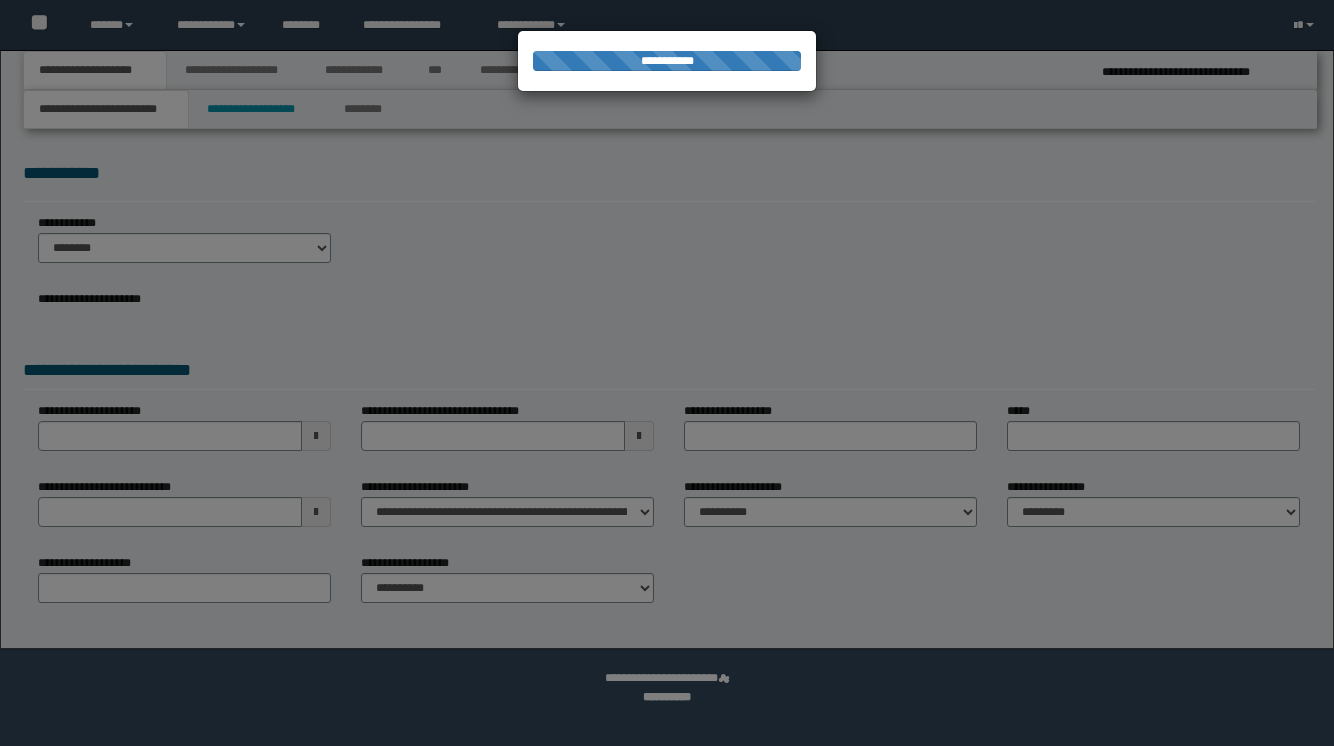 select on "*" 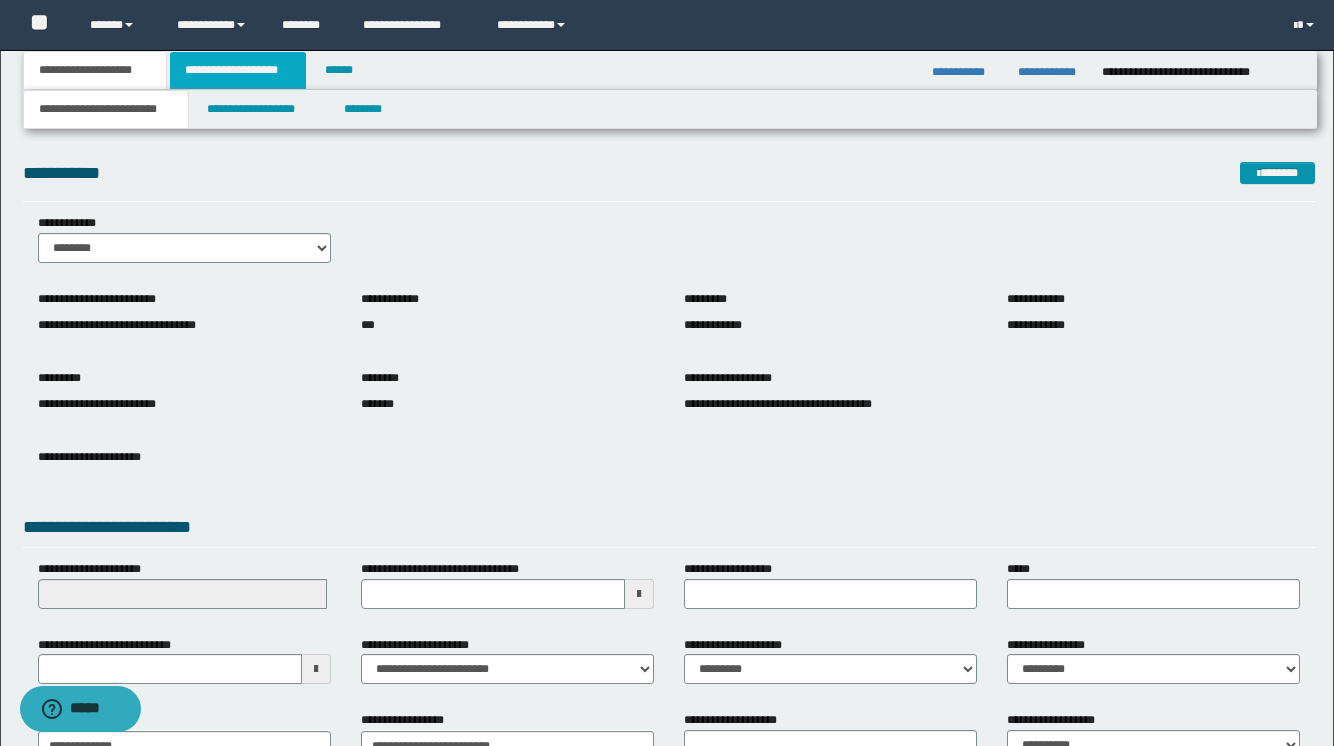 click on "**********" at bounding box center [238, 70] 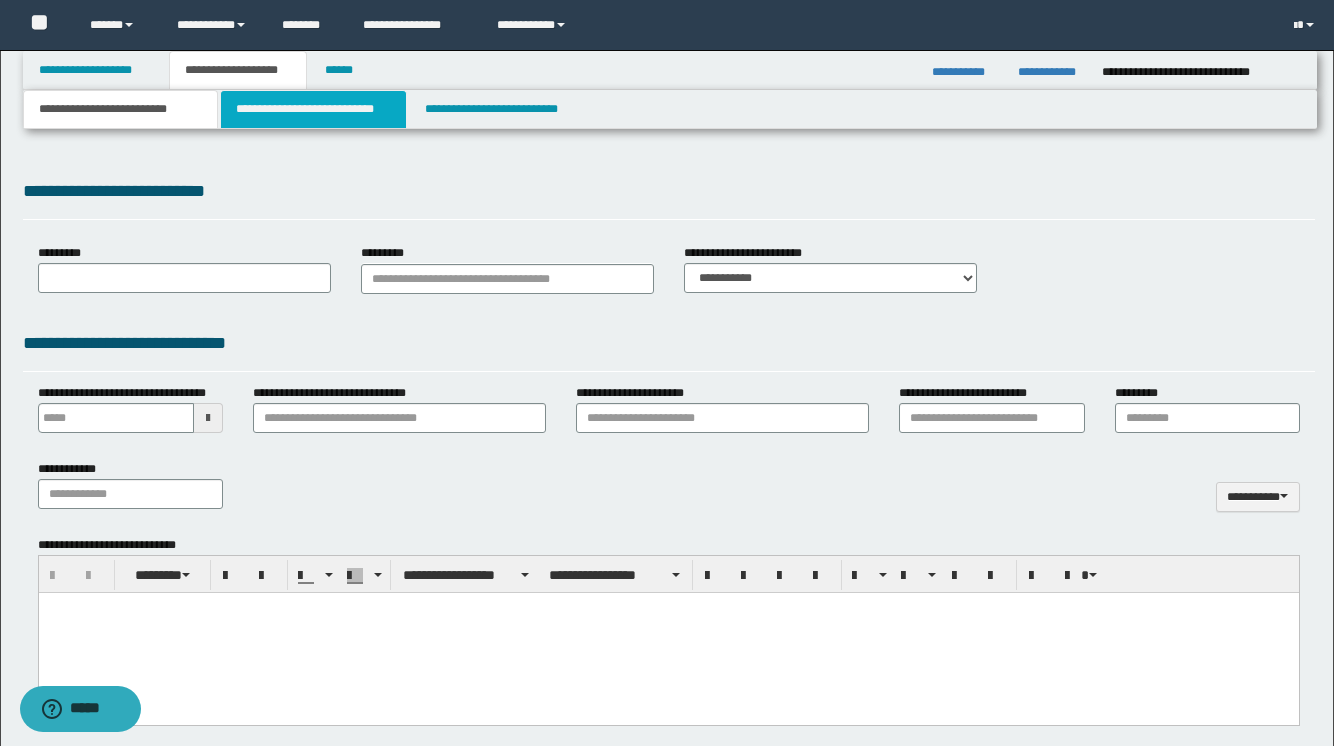 scroll, scrollTop: 0, scrollLeft: 0, axis: both 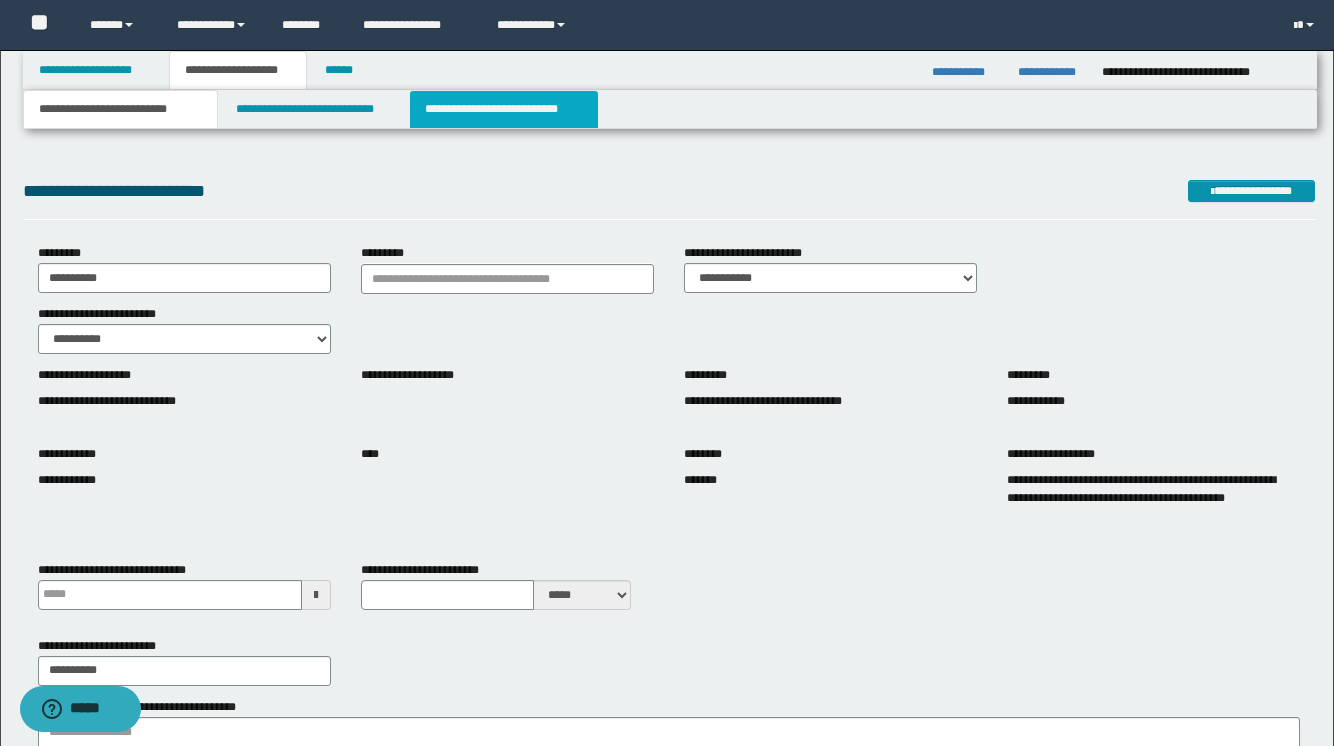 click on "**********" at bounding box center (504, 109) 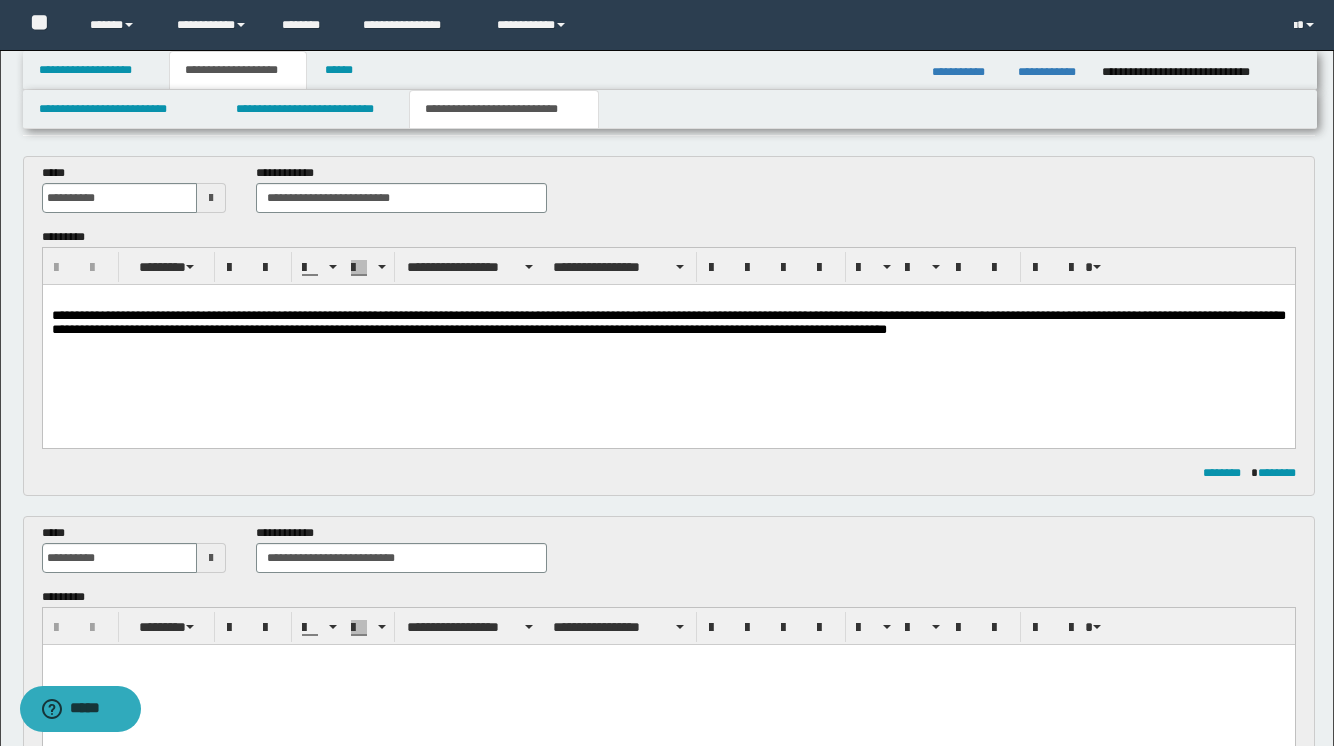 scroll, scrollTop: 72, scrollLeft: 0, axis: vertical 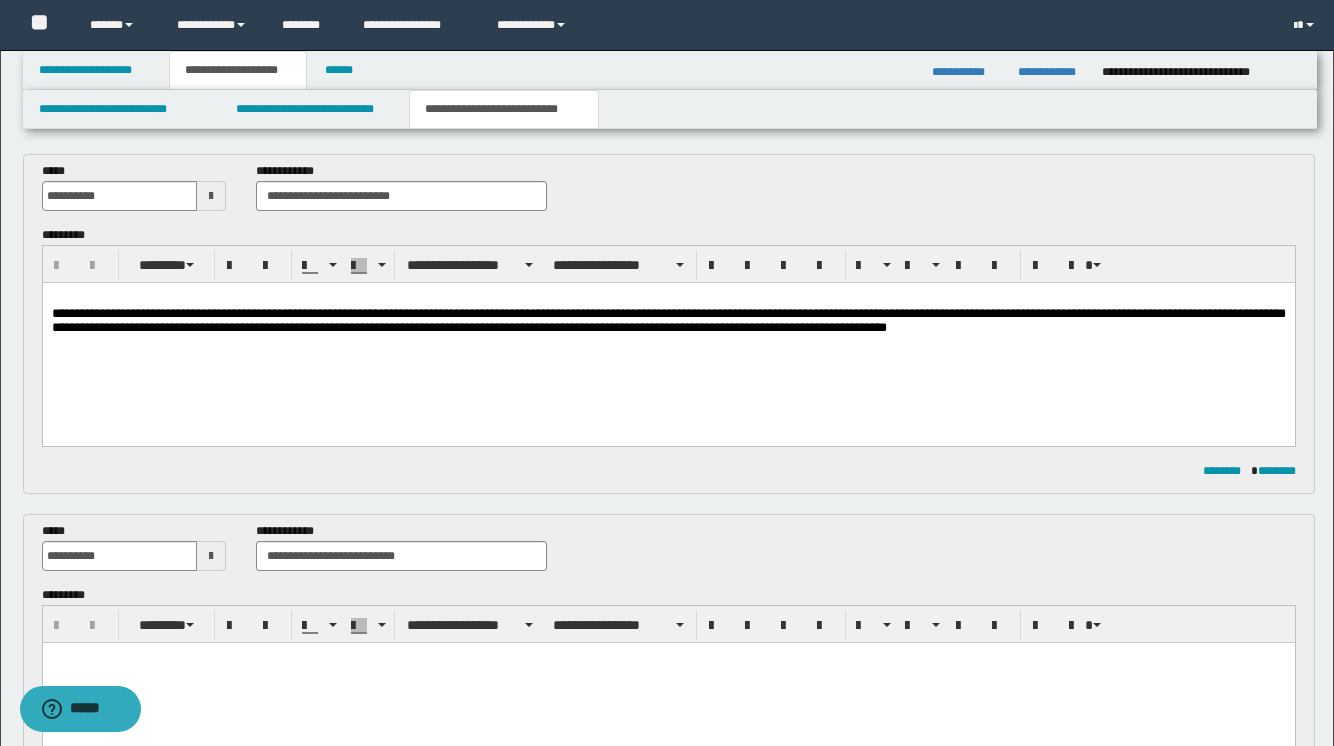 click at bounding box center (211, 196) 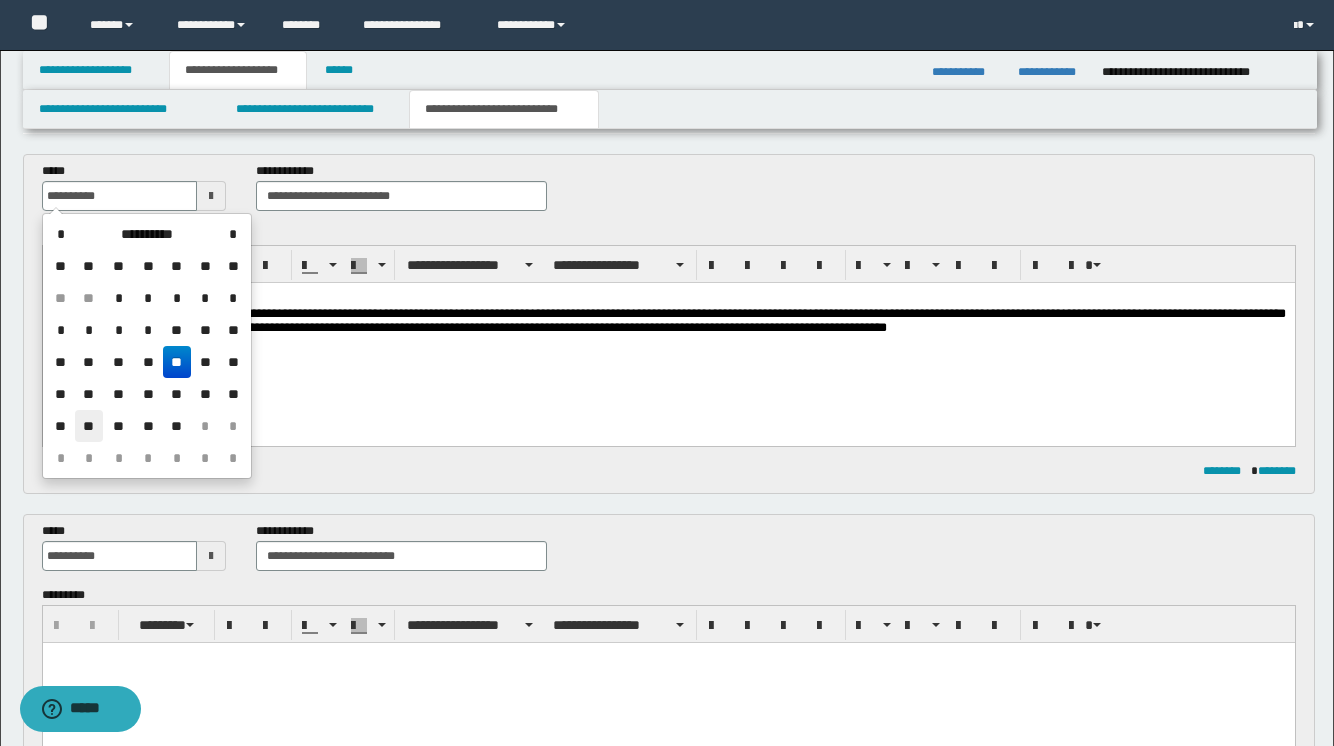click on "**" at bounding box center [89, 426] 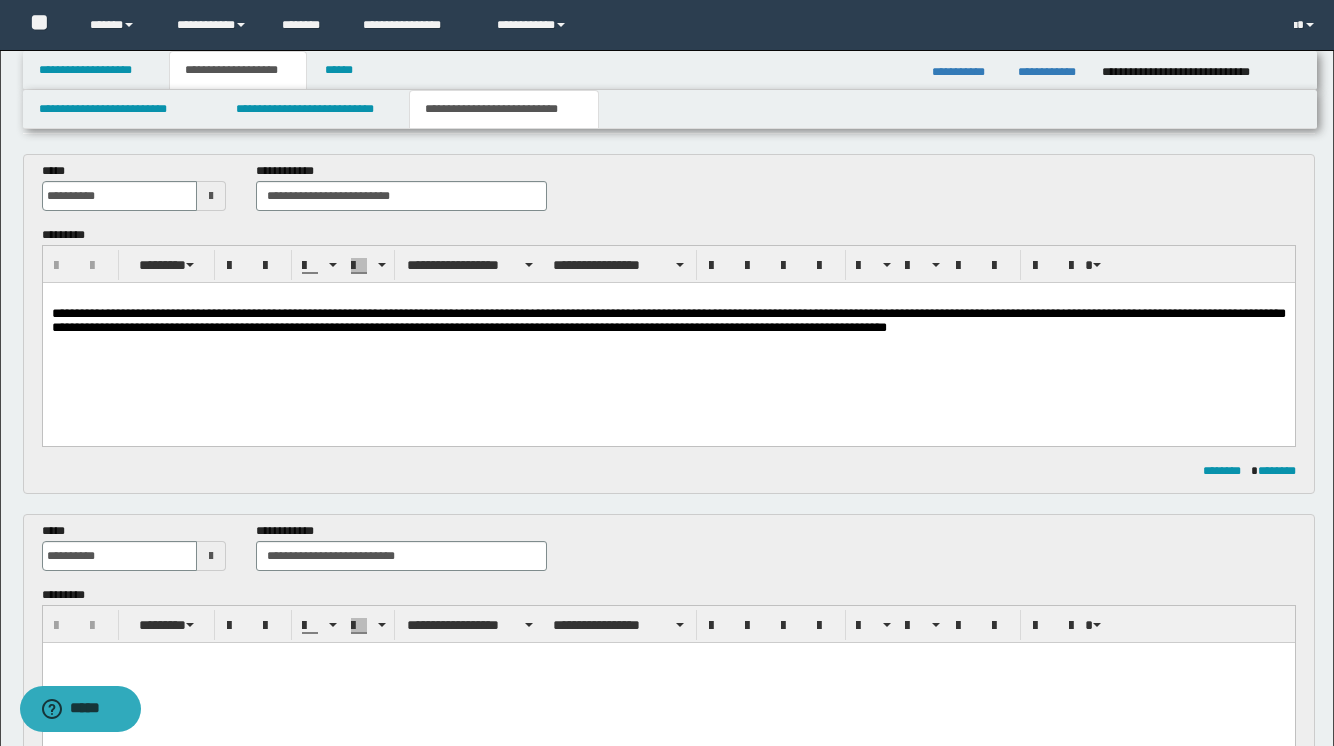 click on "**********" at bounding box center (668, 321) 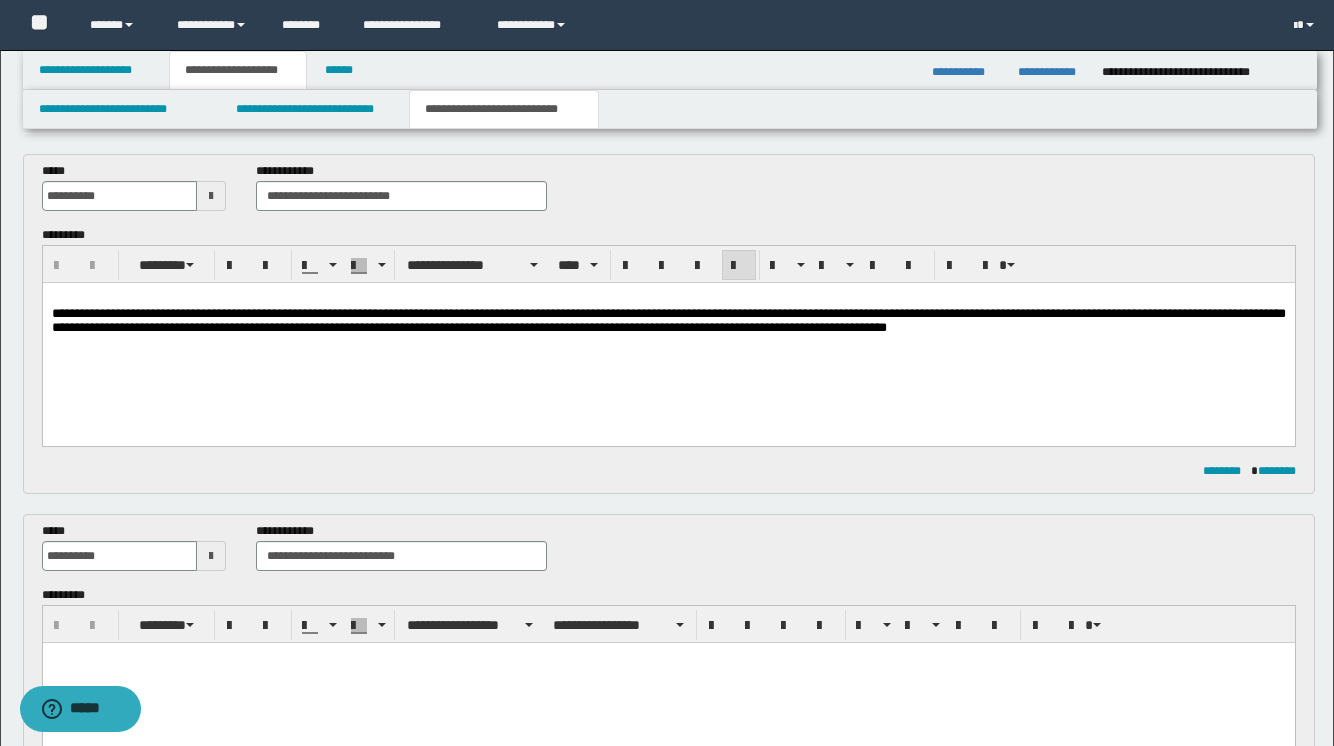 type 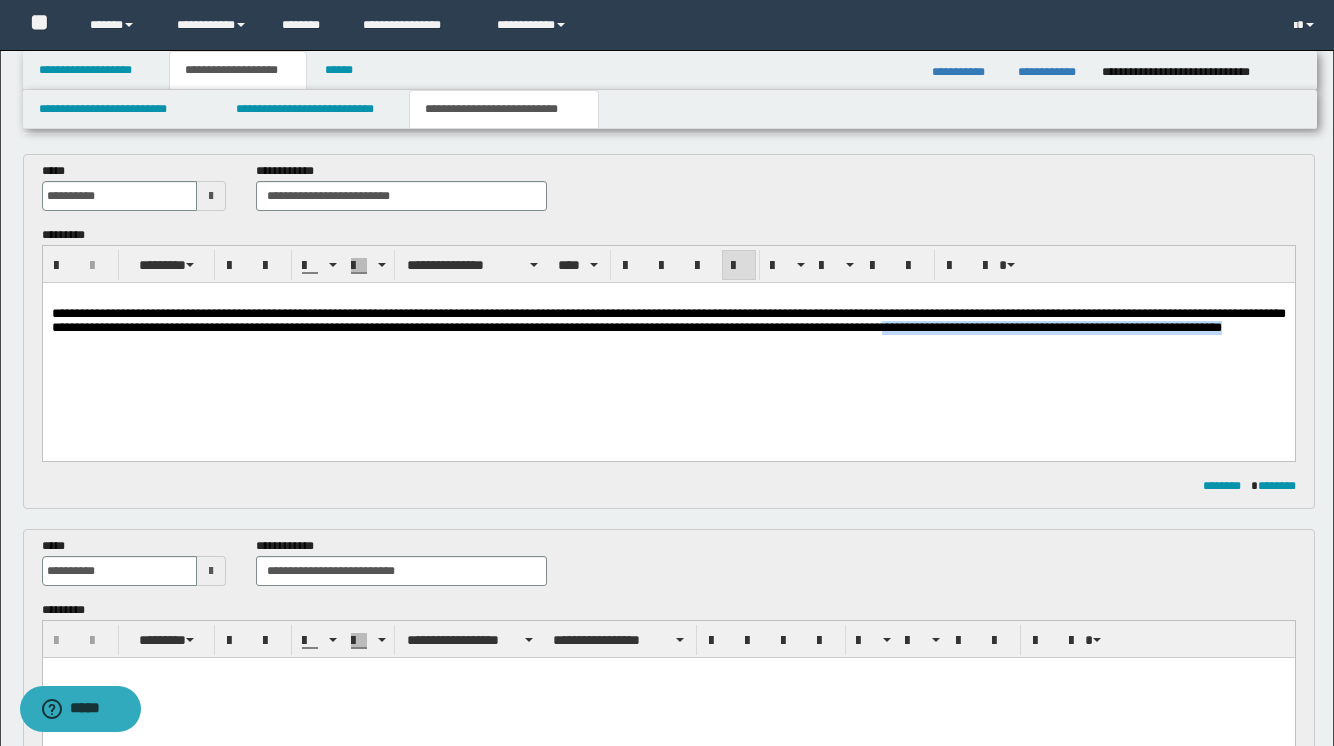 drag, startPoint x: 988, startPoint y: 330, endPoint x: 989, endPoint y: 346, distance: 16.03122 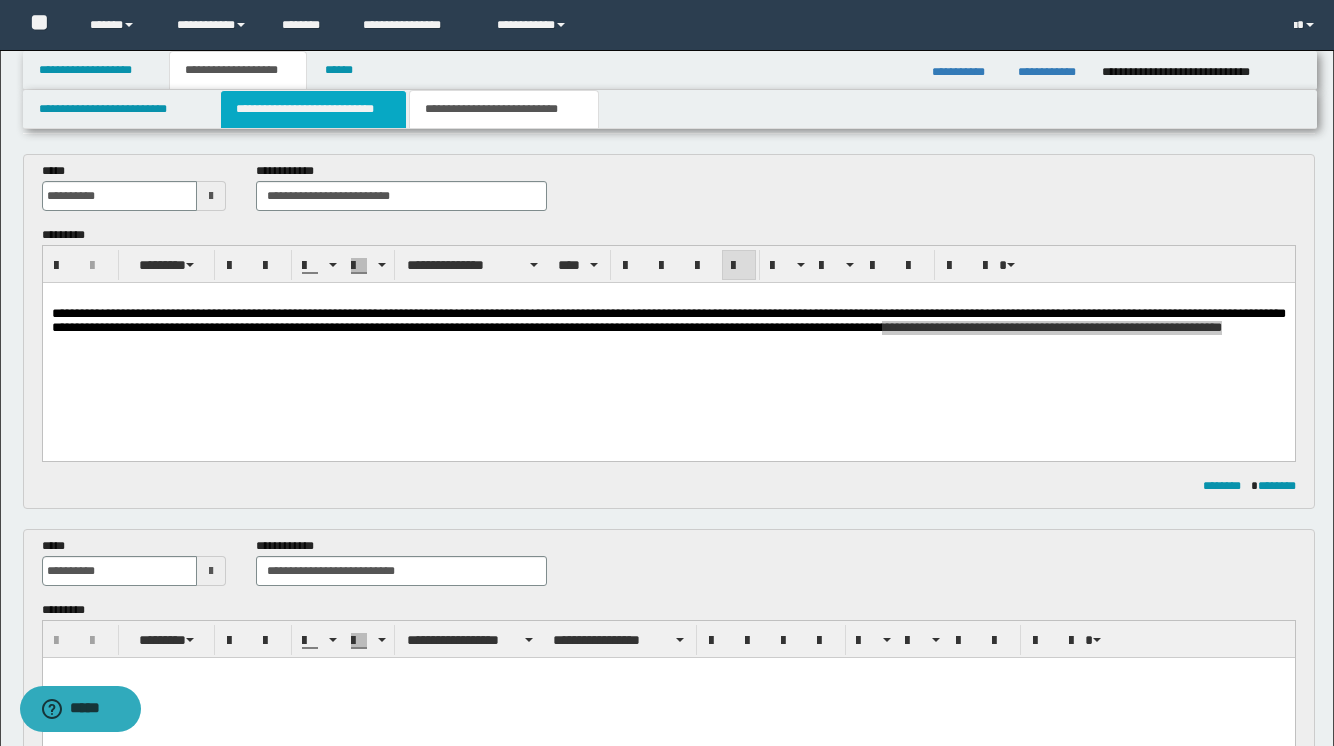 click on "**********" at bounding box center (314, 109) 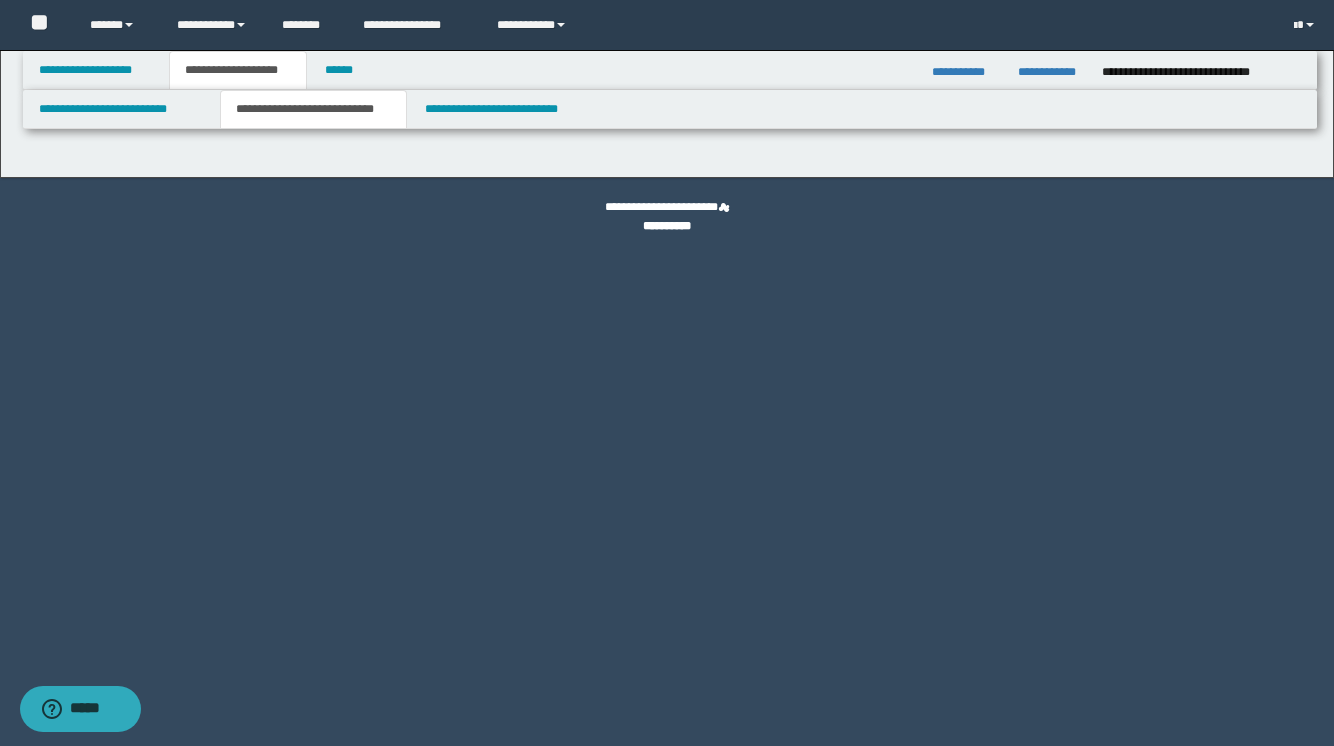 scroll, scrollTop: 0, scrollLeft: 0, axis: both 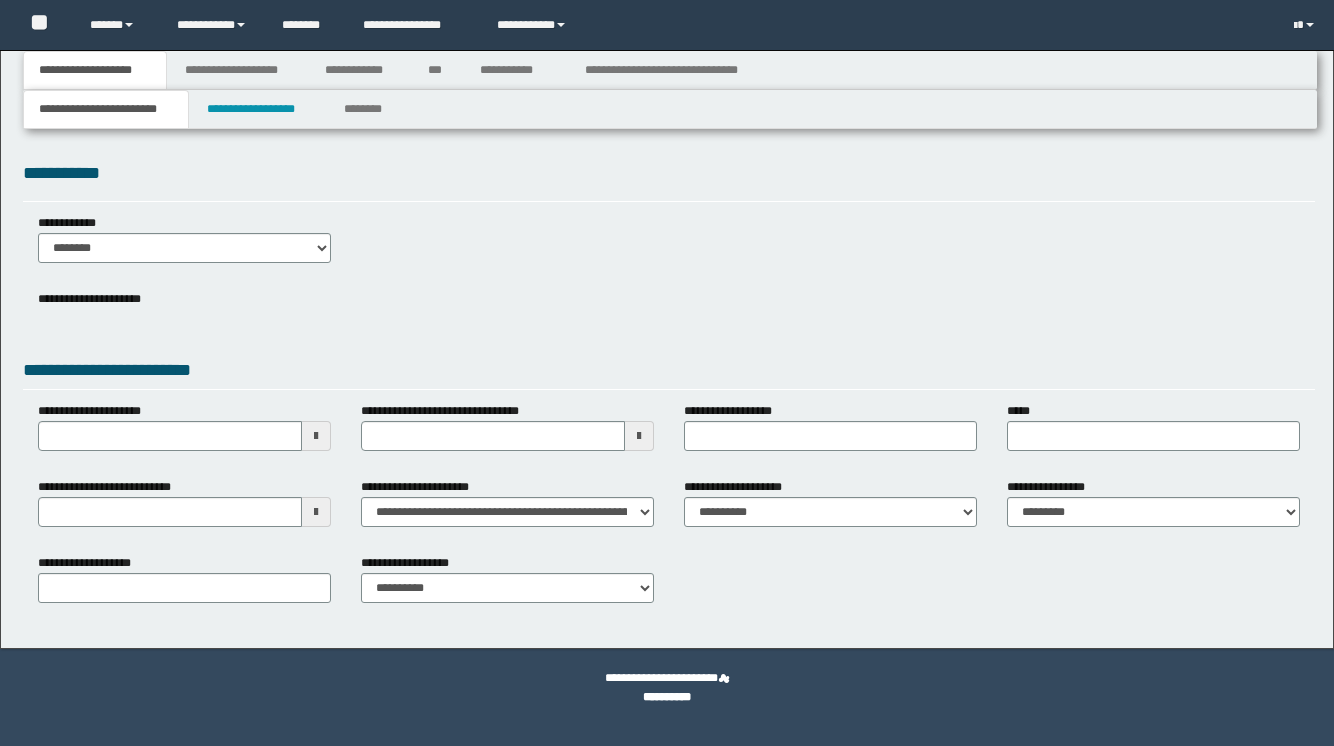 select on "*" 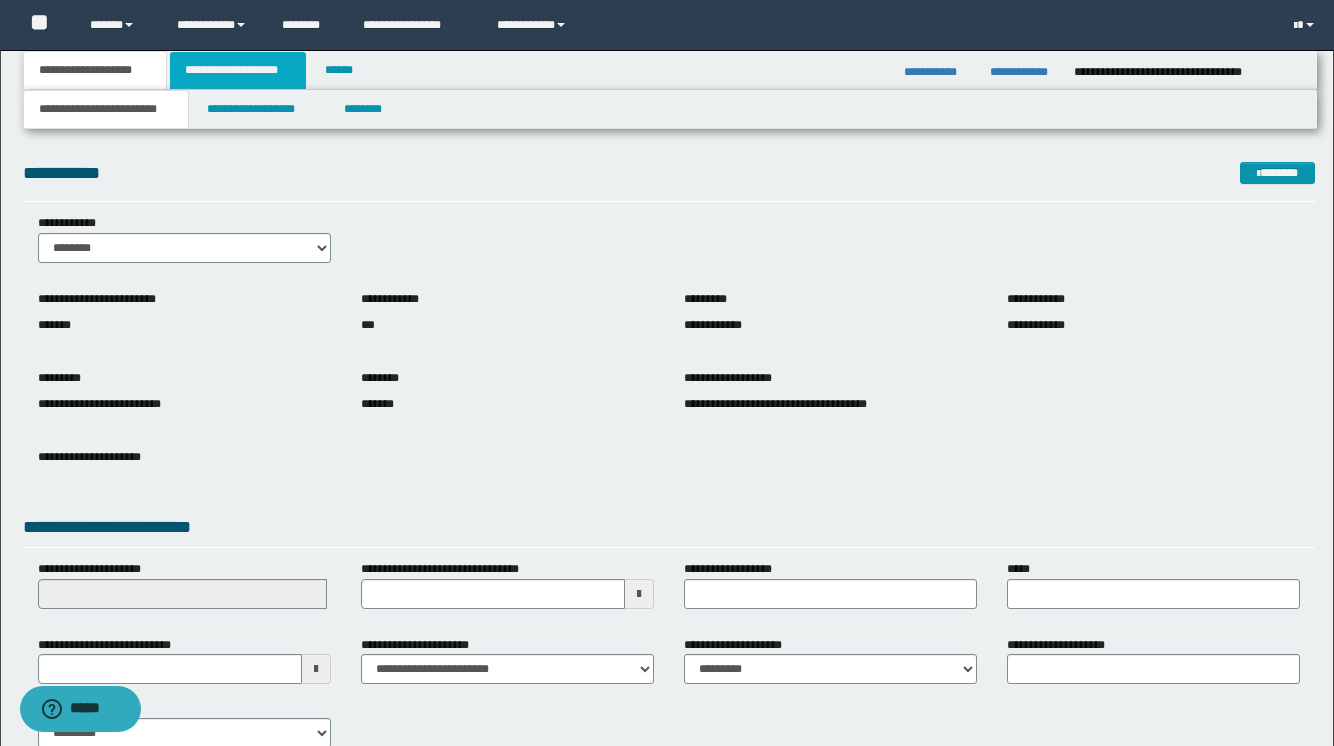 click on "**********" at bounding box center [238, 70] 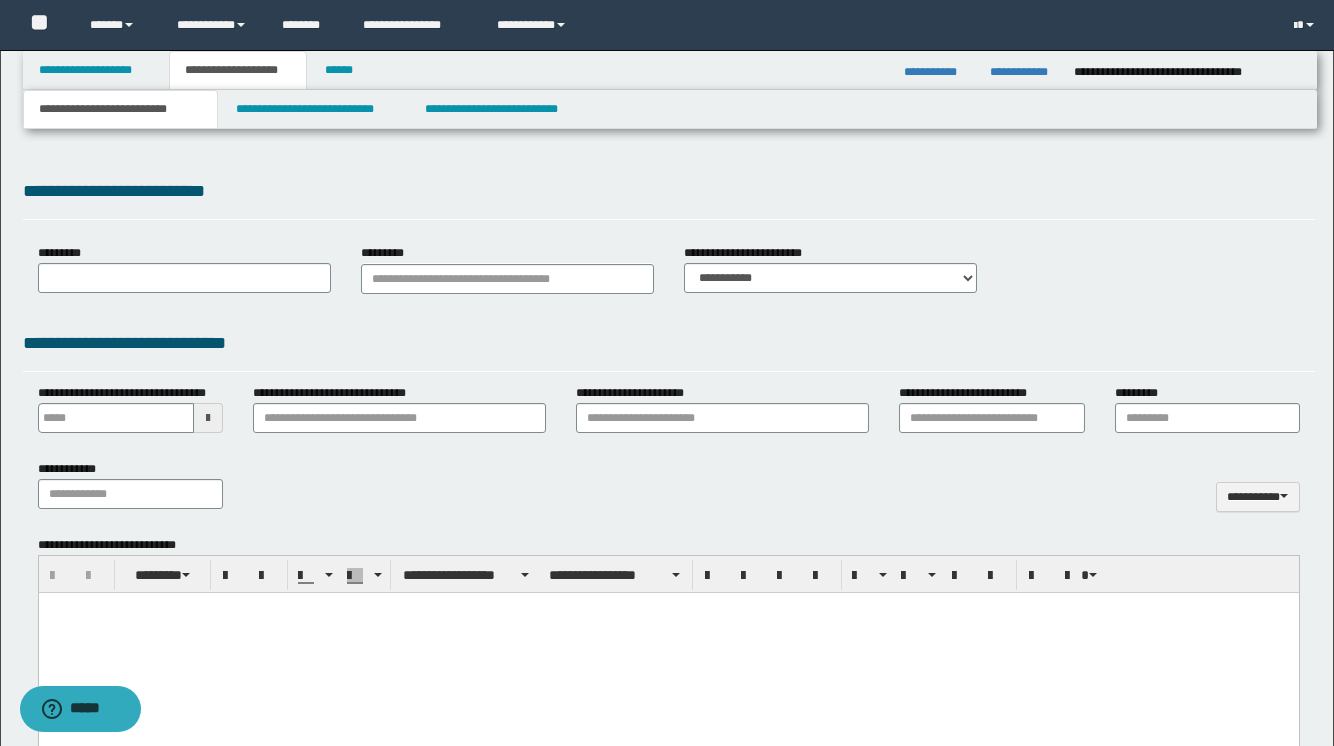 scroll, scrollTop: 0, scrollLeft: 0, axis: both 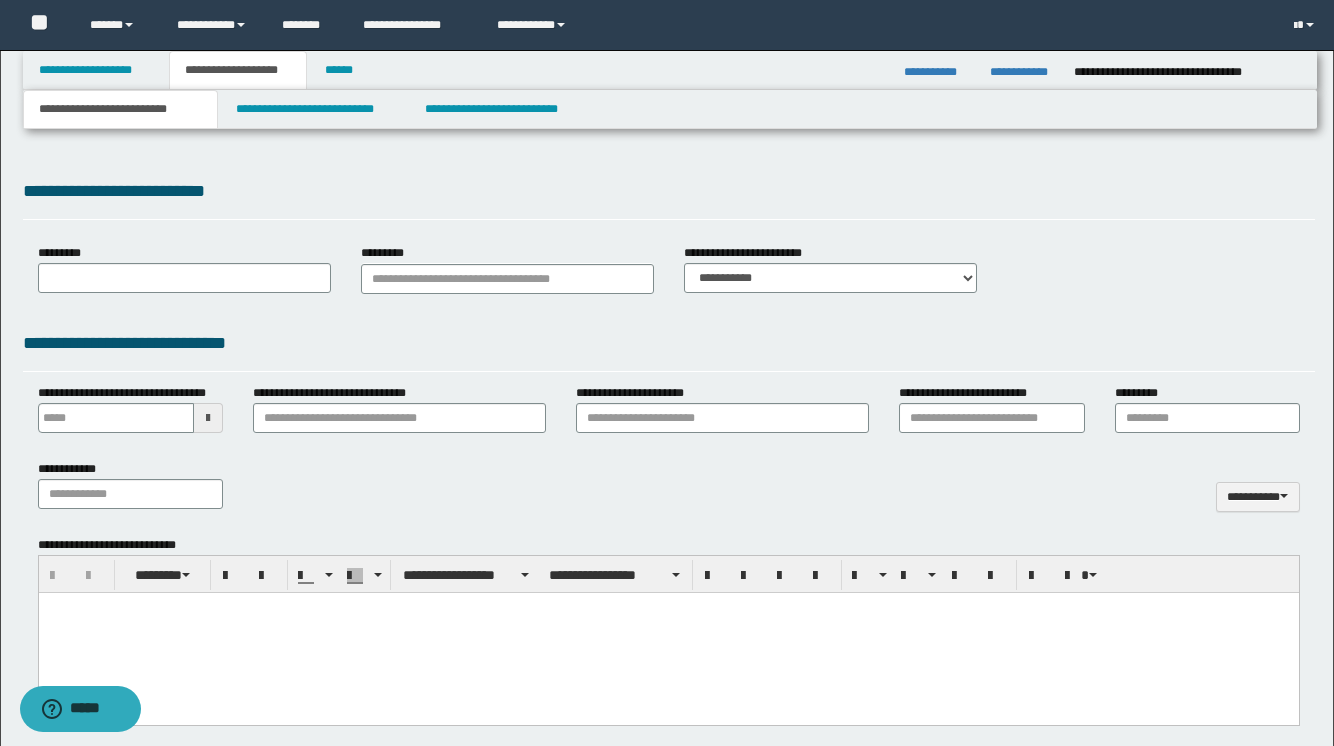 type on "**********" 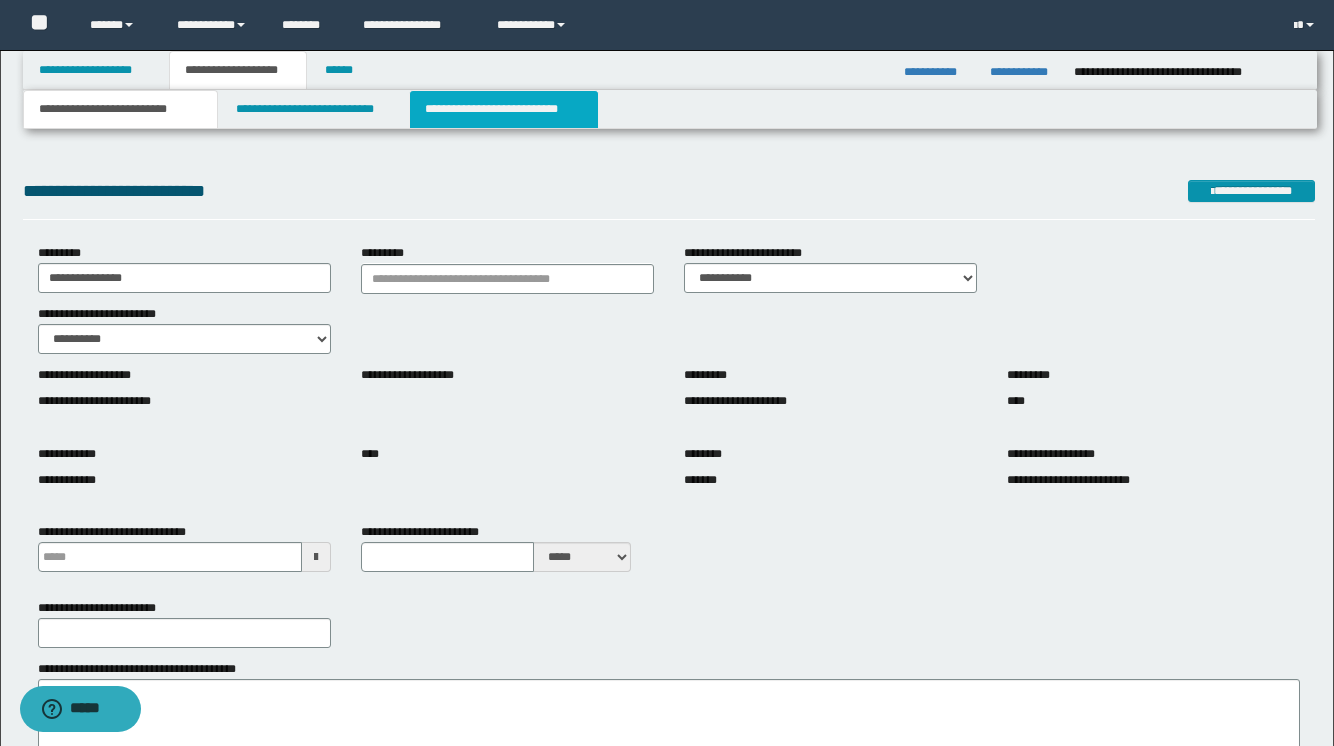 click on "**********" at bounding box center (504, 109) 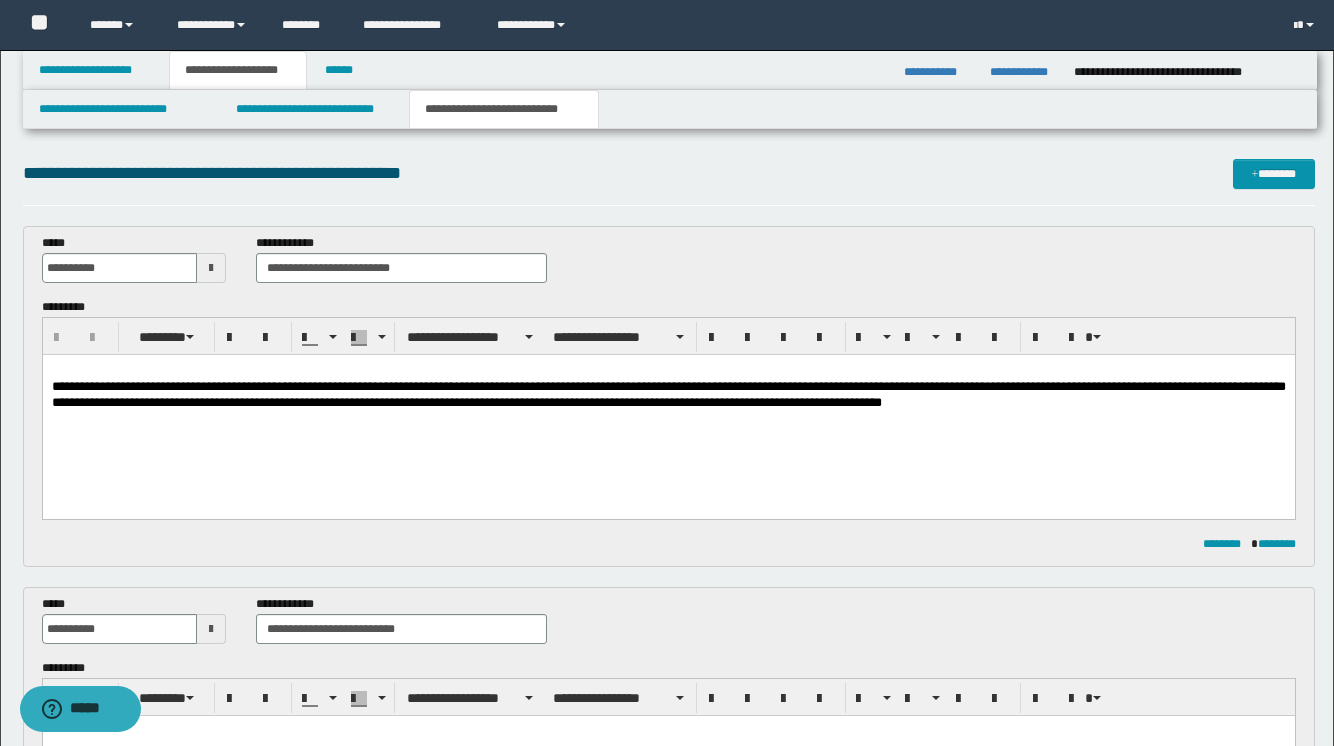 scroll, scrollTop: 0, scrollLeft: 0, axis: both 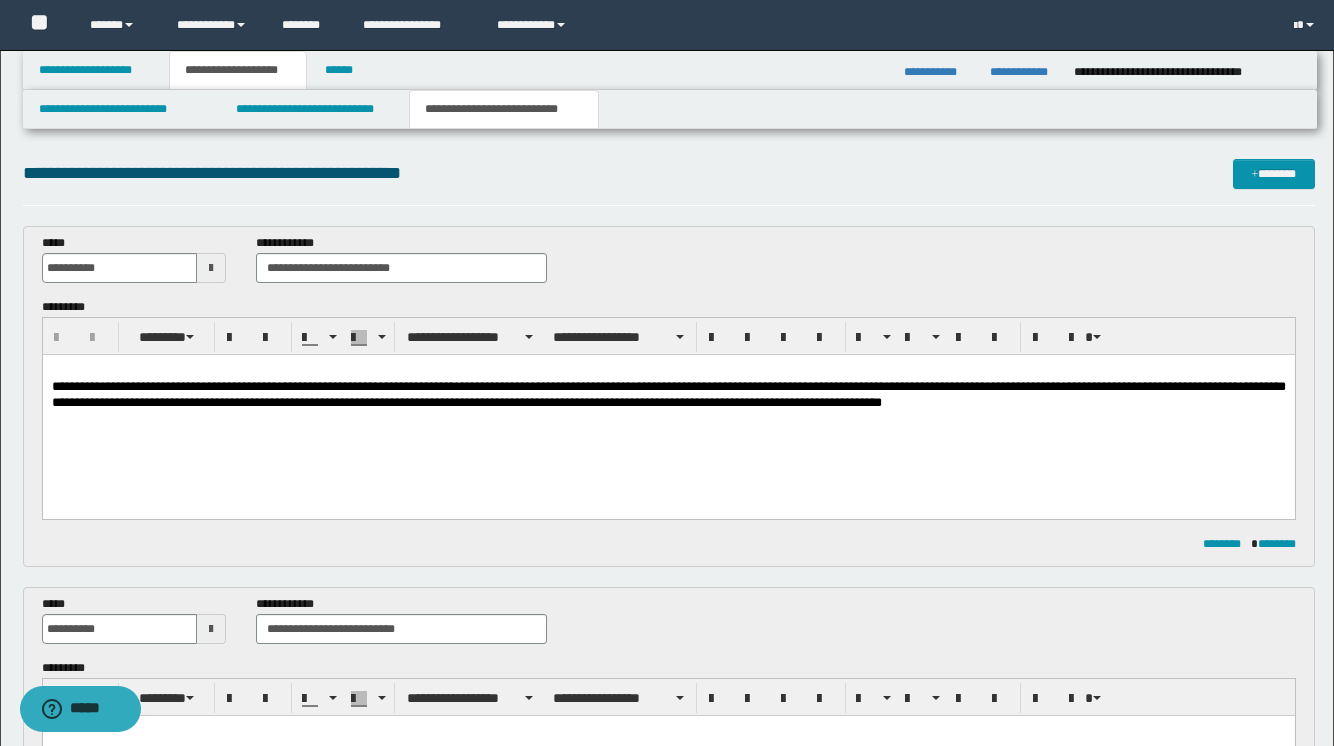 click at bounding box center [211, 268] 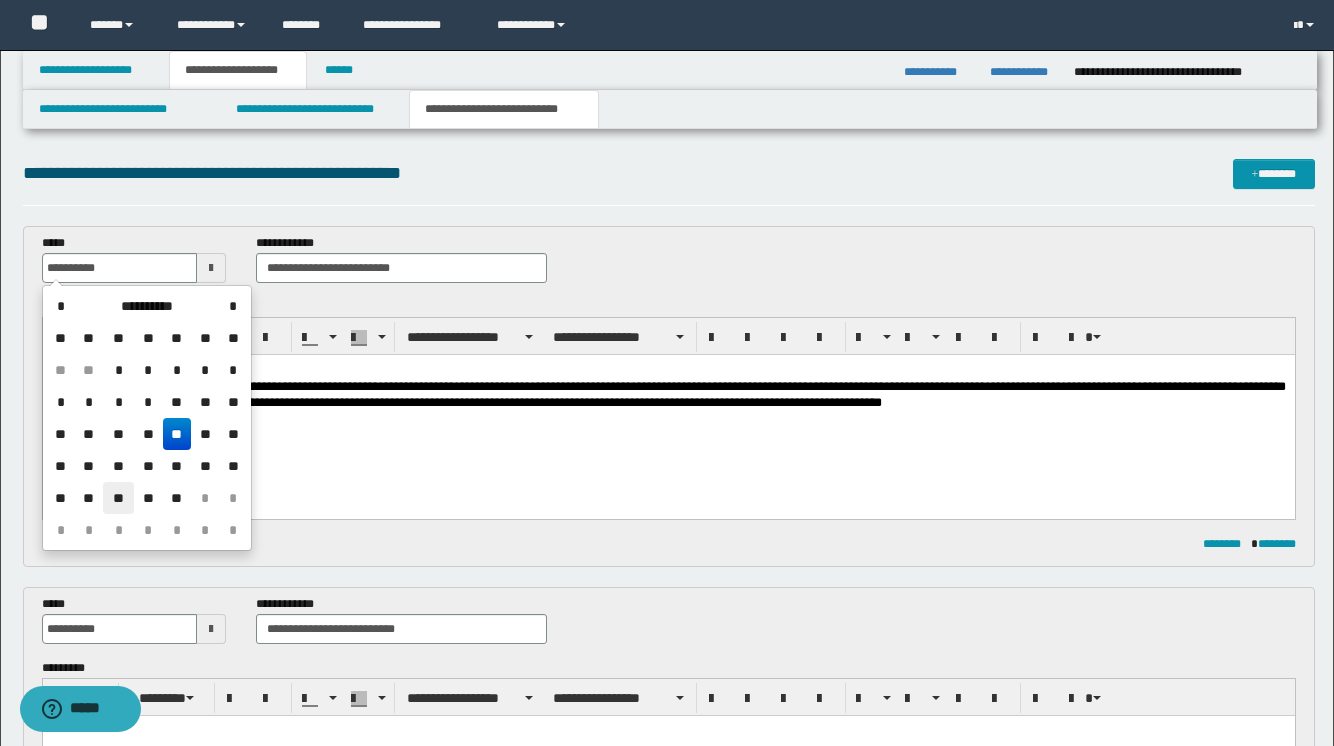 click on "**" at bounding box center [118, 498] 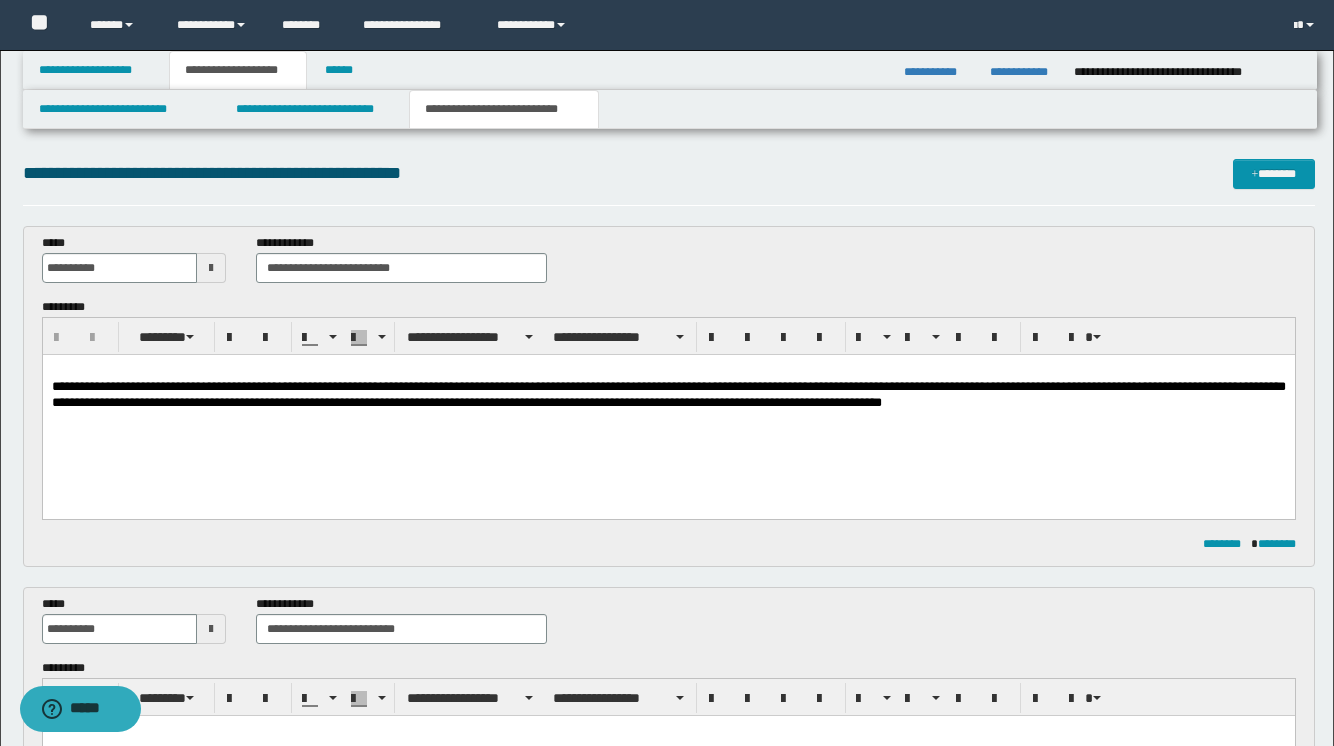 click on "**********" at bounding box center [668, 395] 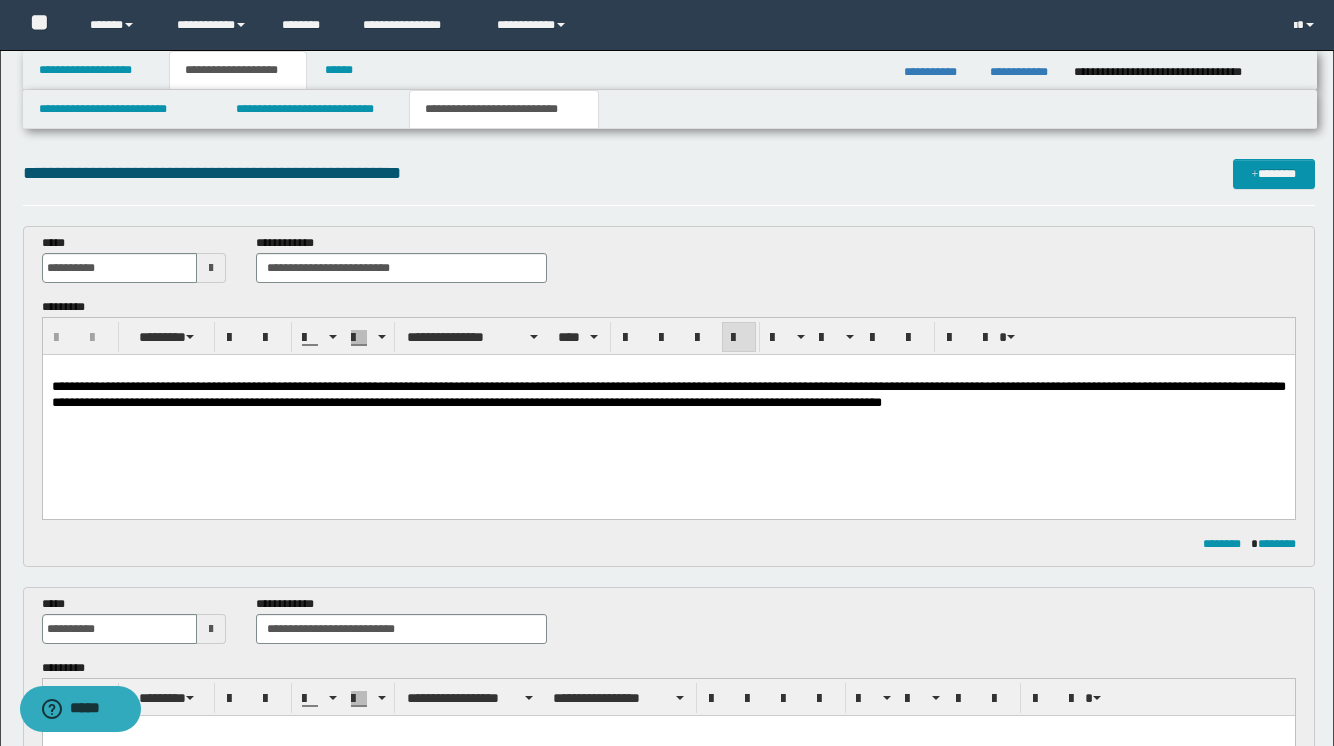 paste 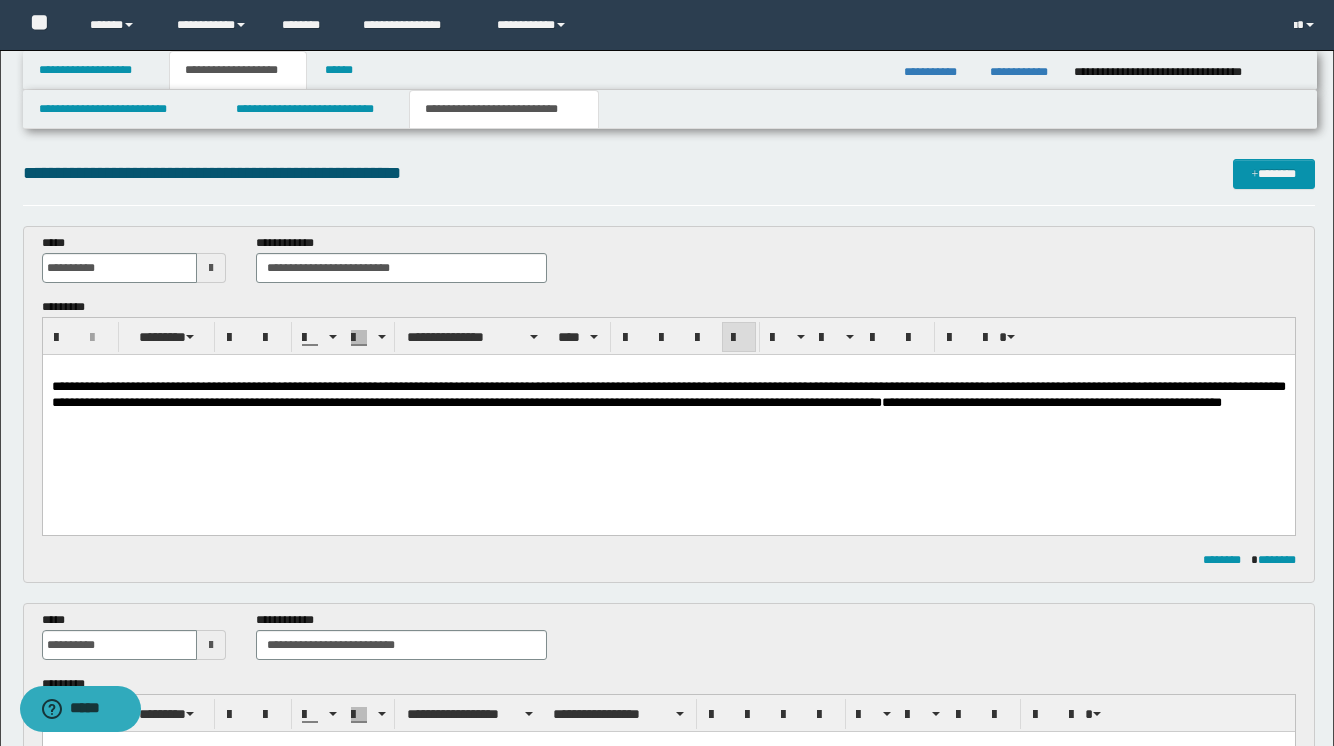 click on "**********" at bounding box center (1051, 402) 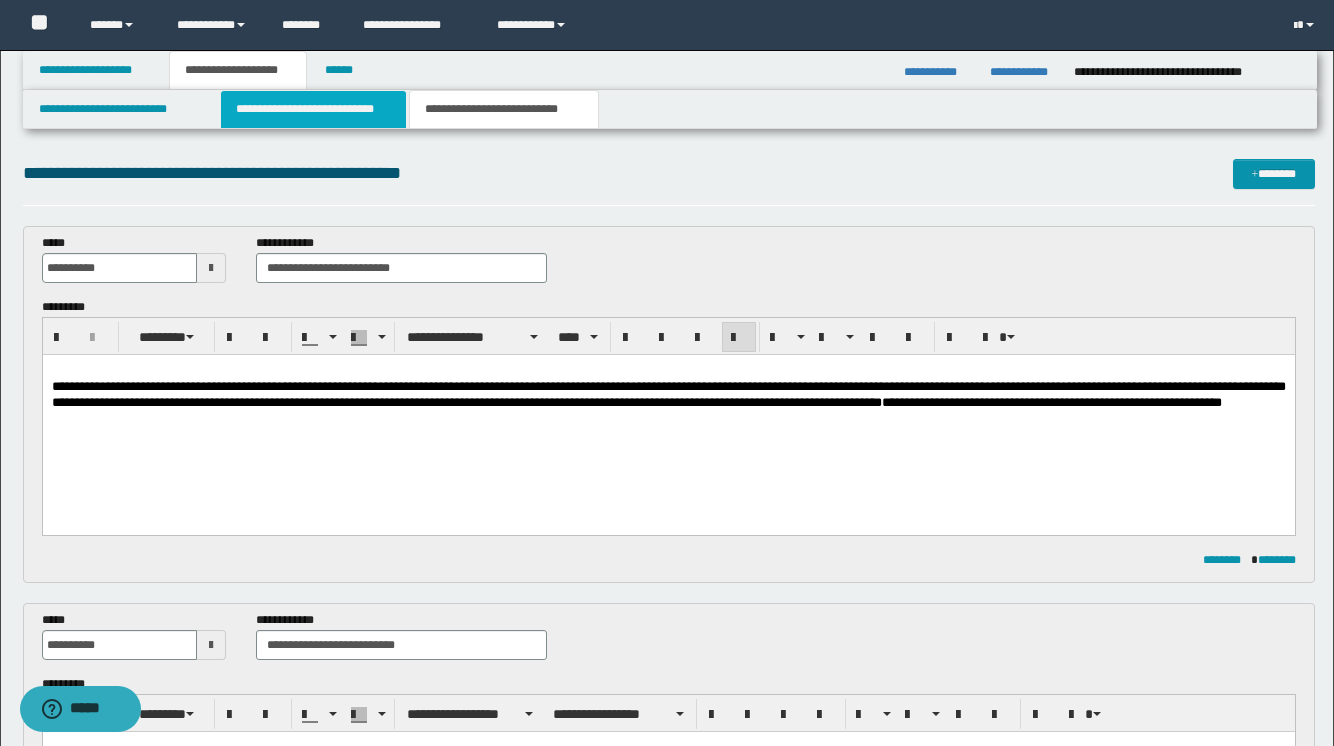 click on "**********" at bounding box center (314, 109) 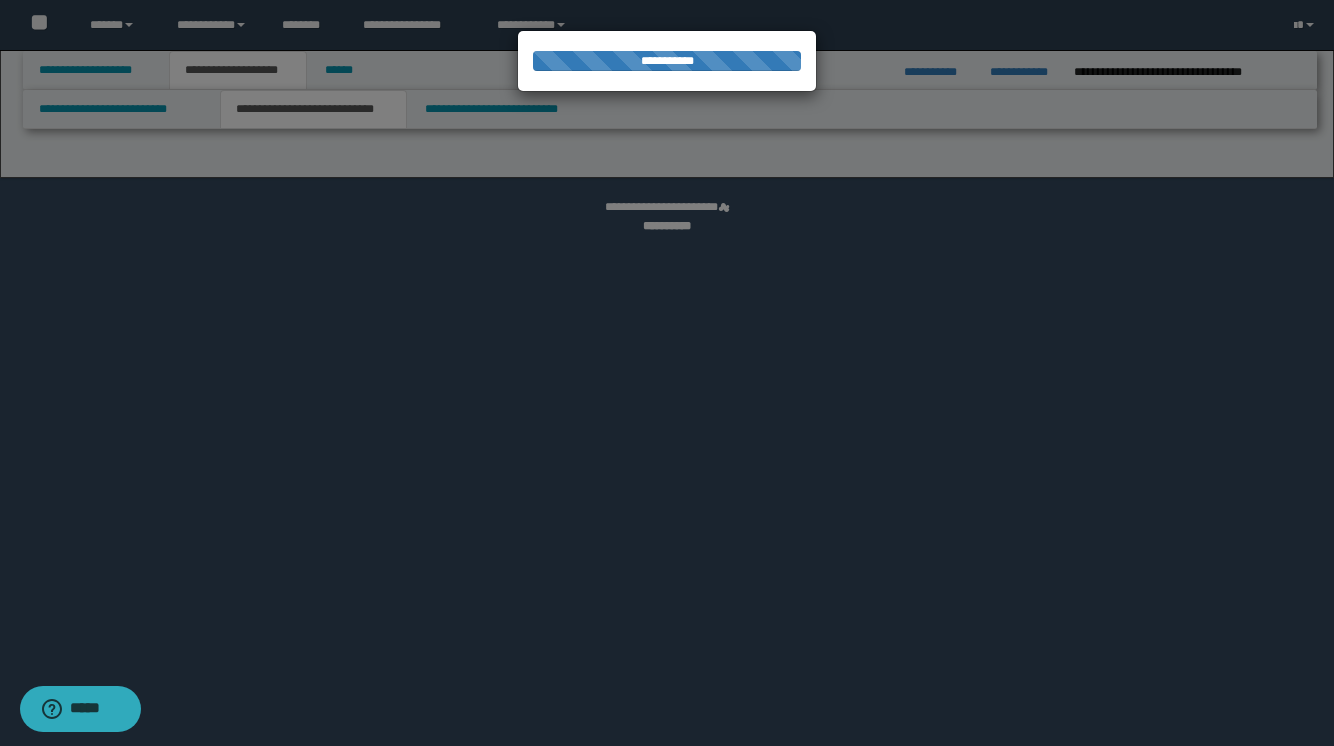 select on "*" 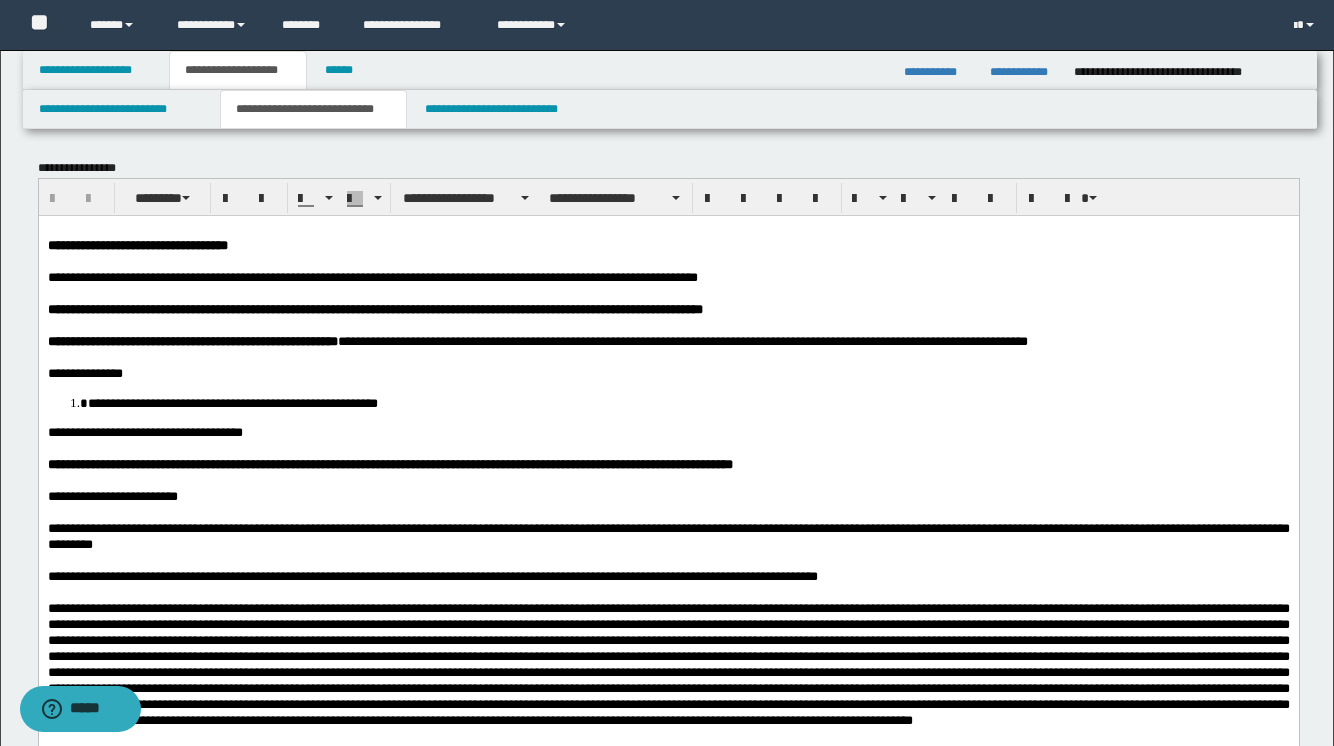 scroll, scrollTop: 0, scrollLeft: 0, axis: both 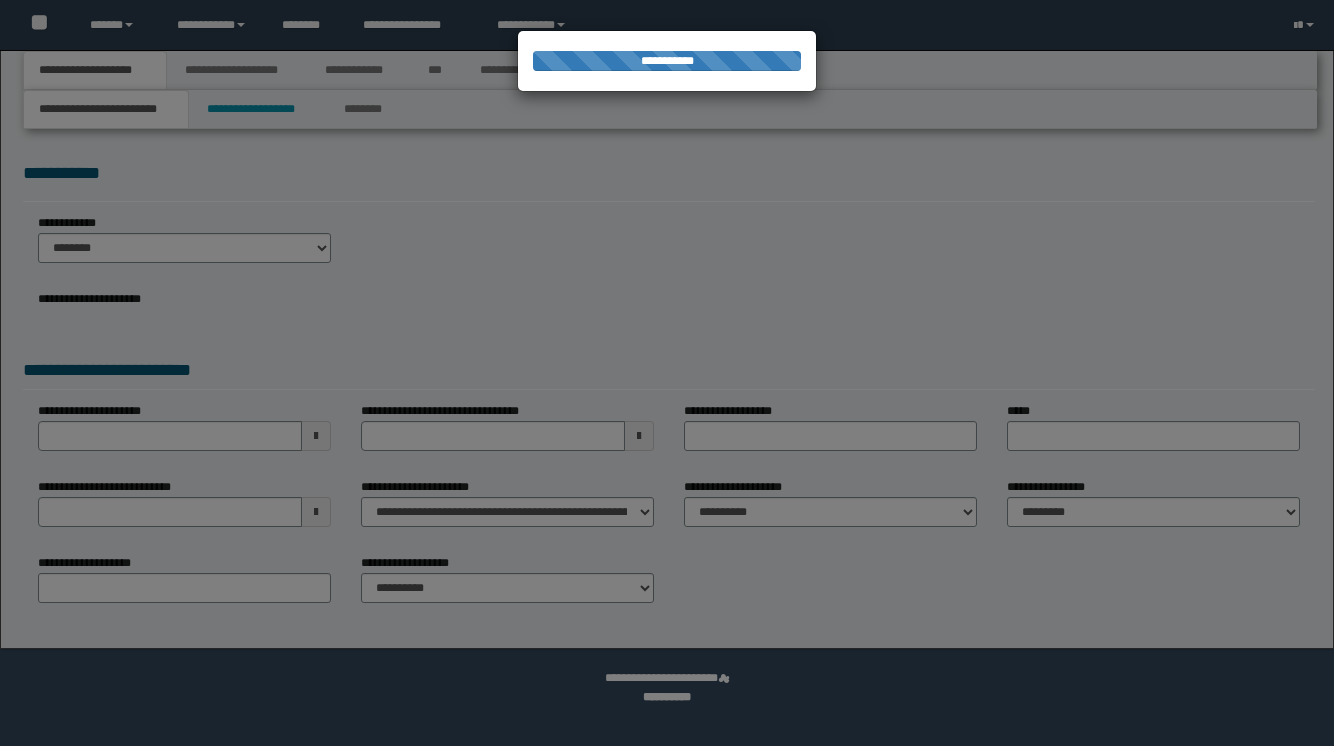 select on "*" 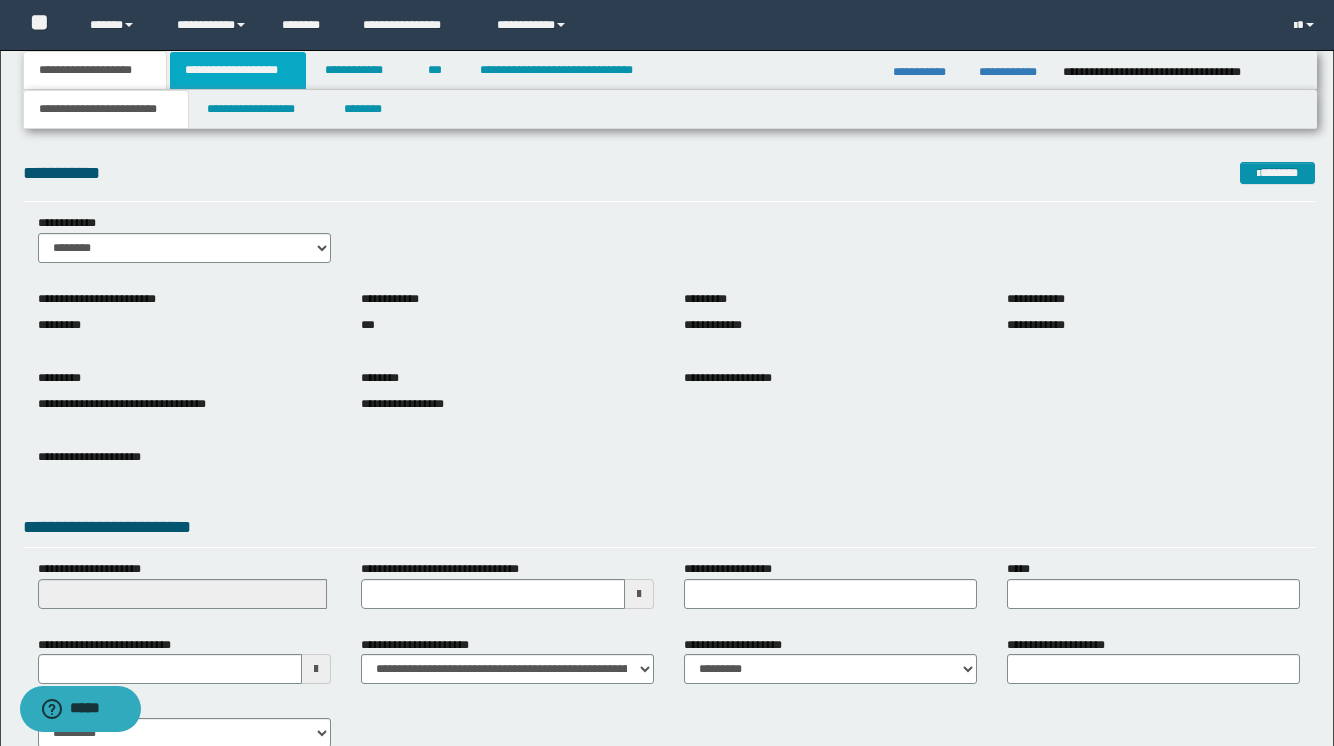 click on "**********" at bounding box center [238, 70] 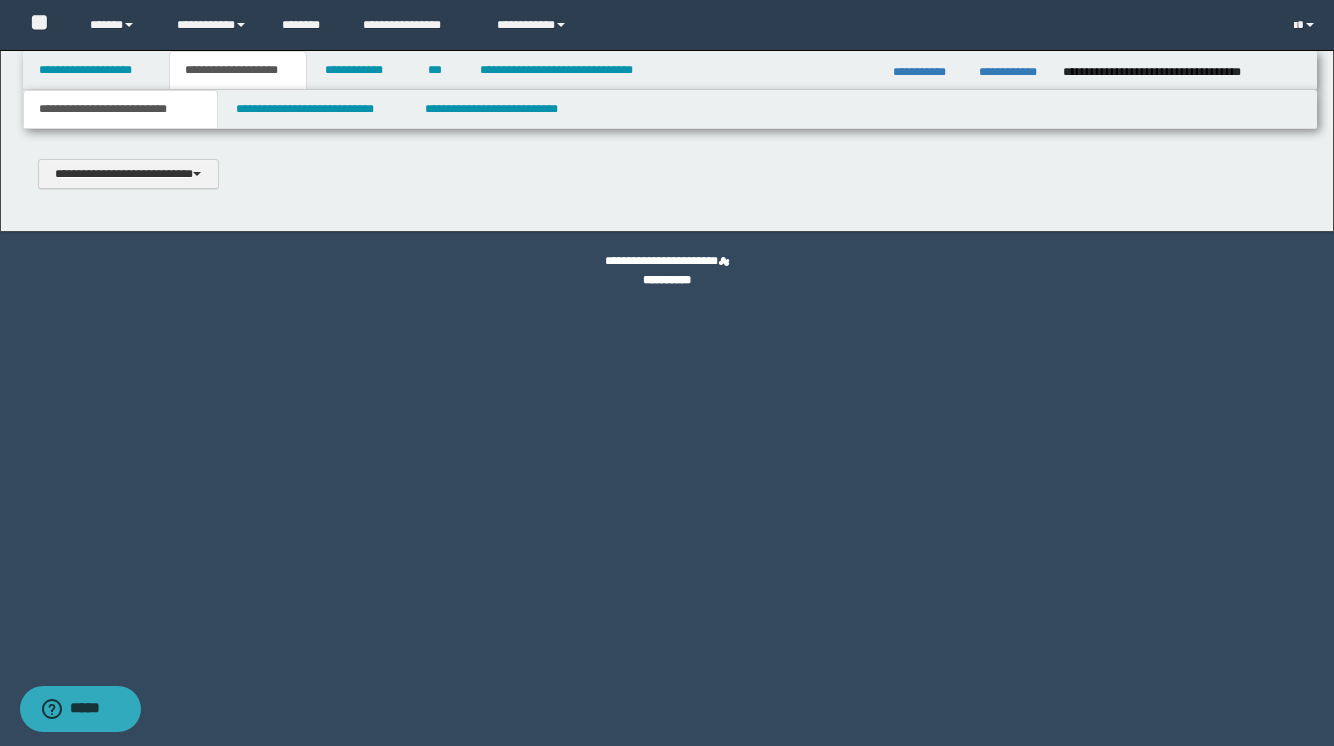 scroll, scrollTop: 0, scrollLeft: 0, axis: both 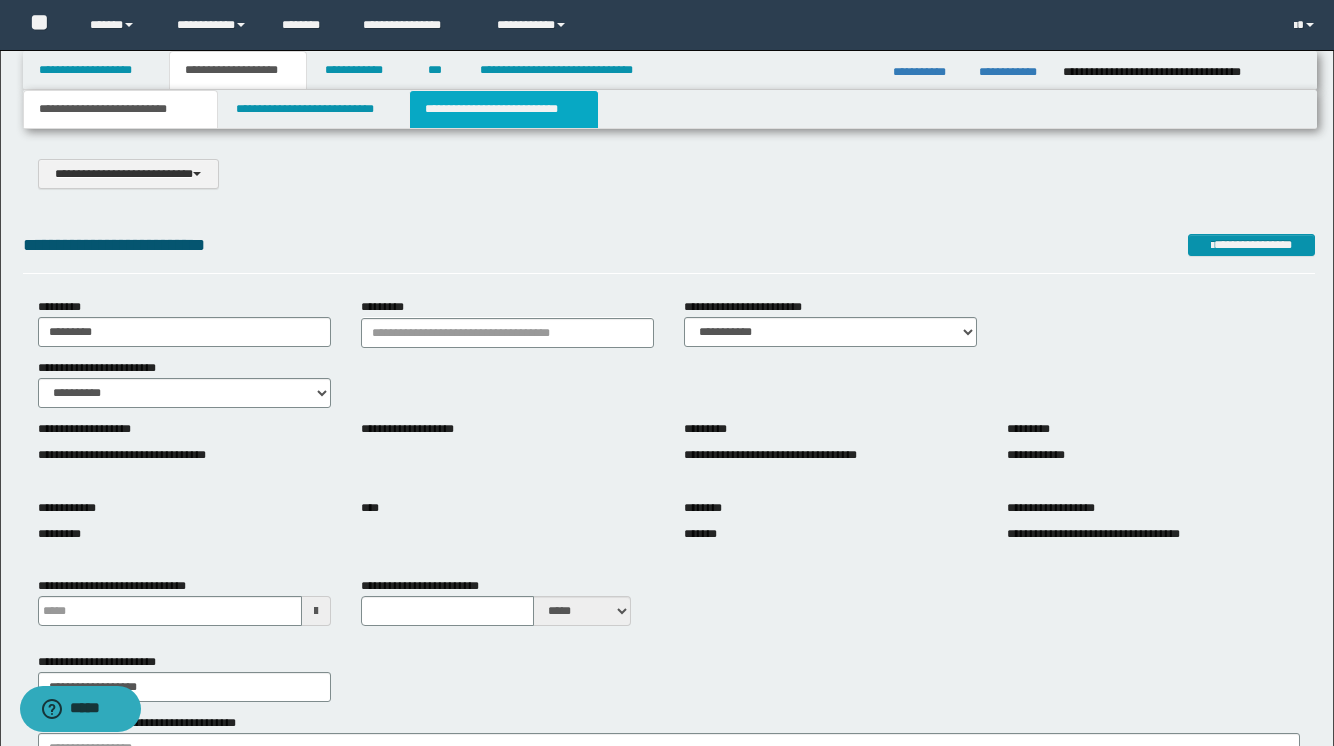 click on "**********" at bounding box center [504, 109] 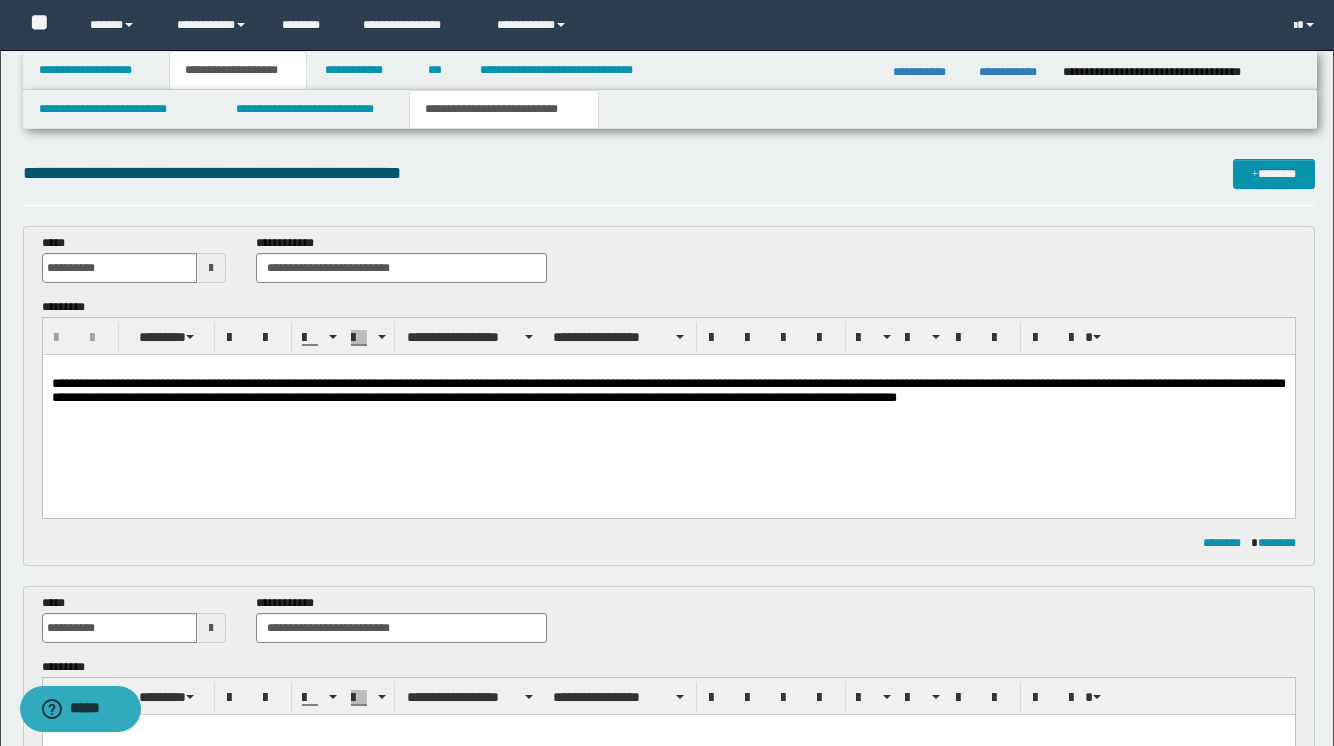 scroll, scrollTop: 0, scrollLeft: 0, axis: both 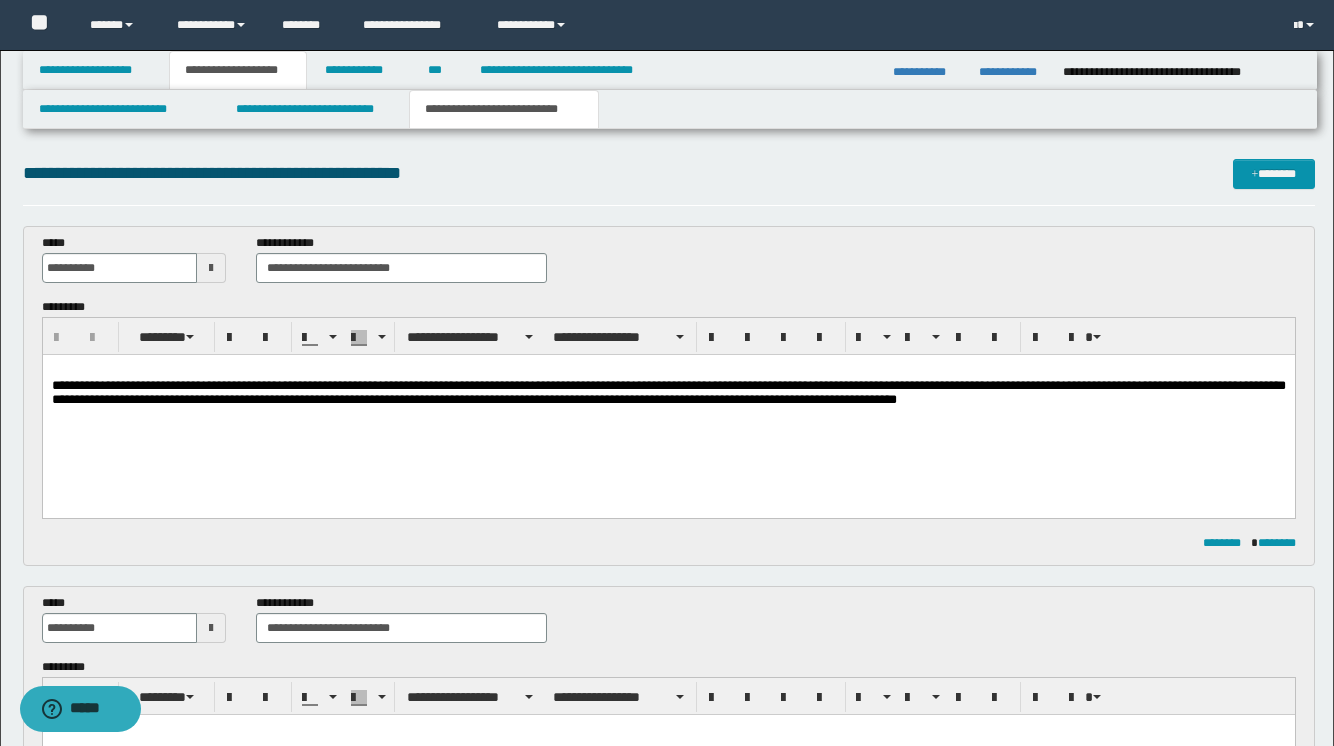 click at bounding box center [211, 268] 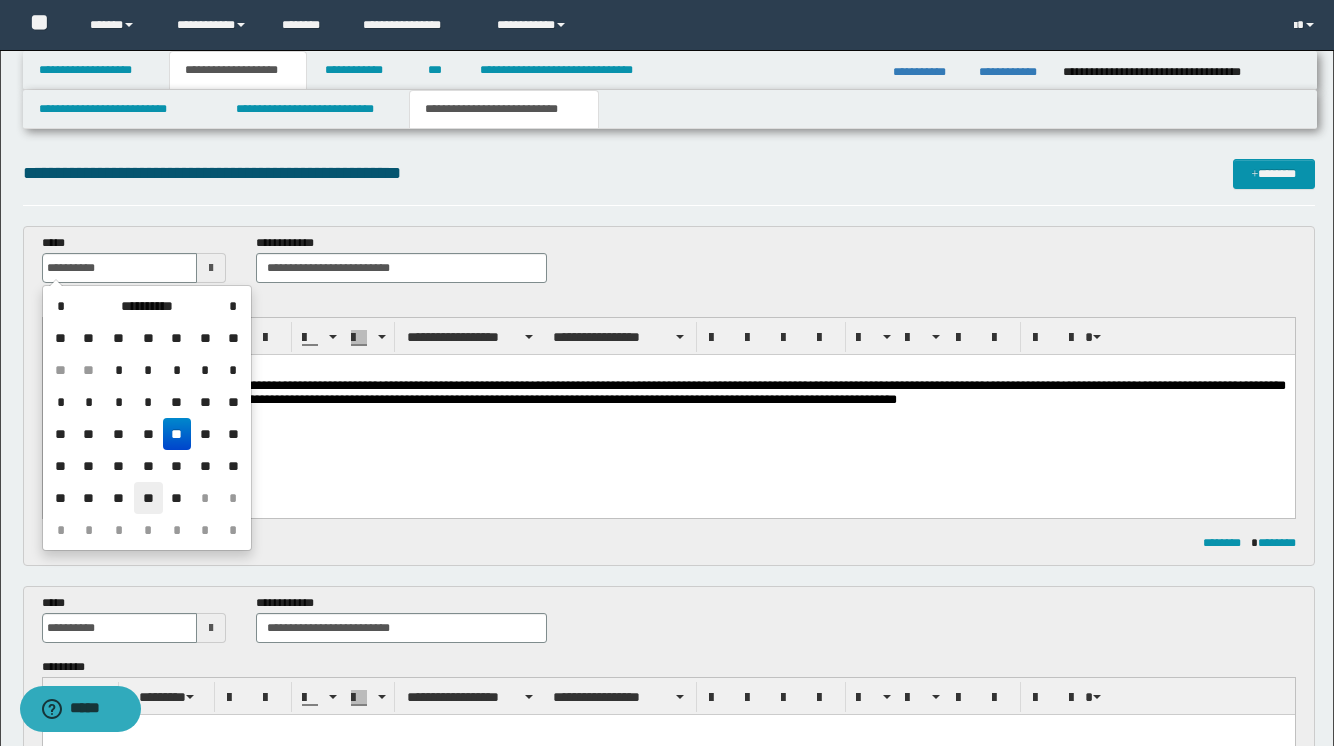 click on "**" at bounding box center (148, 498) 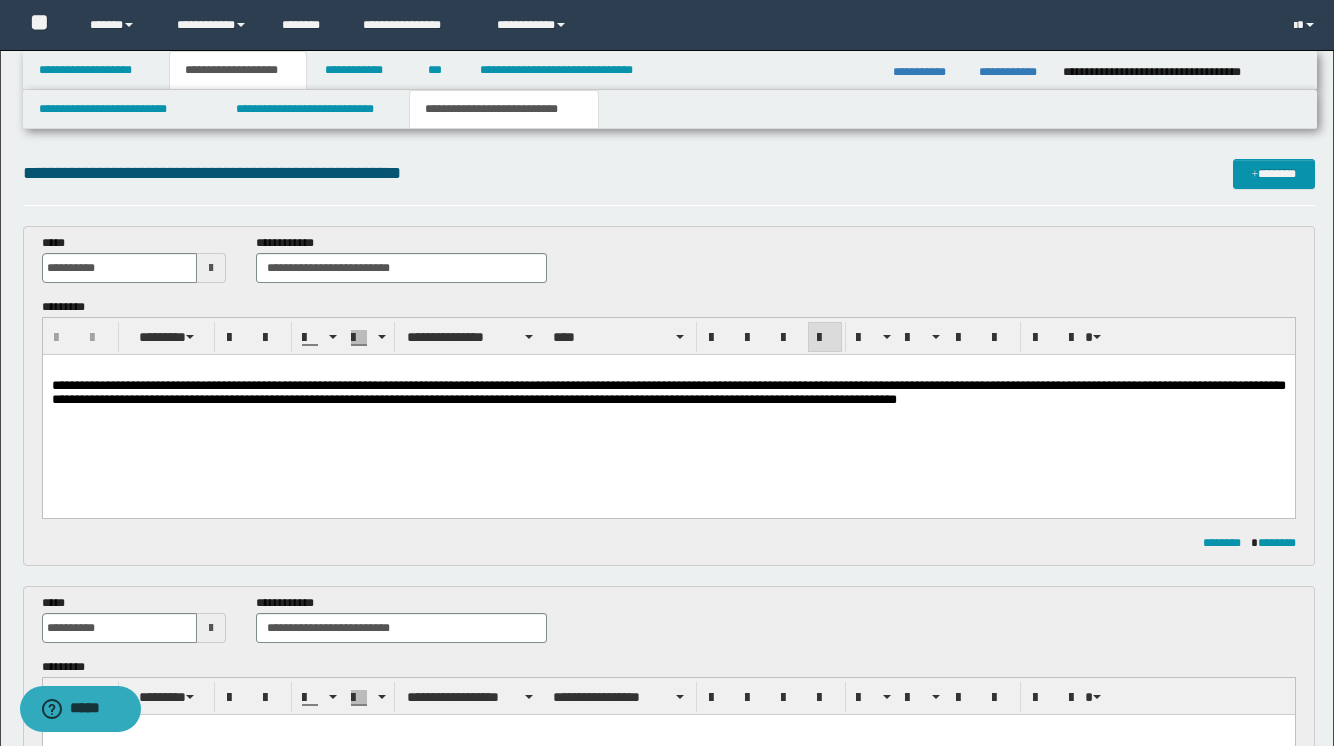 click on "**********" at bounding box center [668, 393] 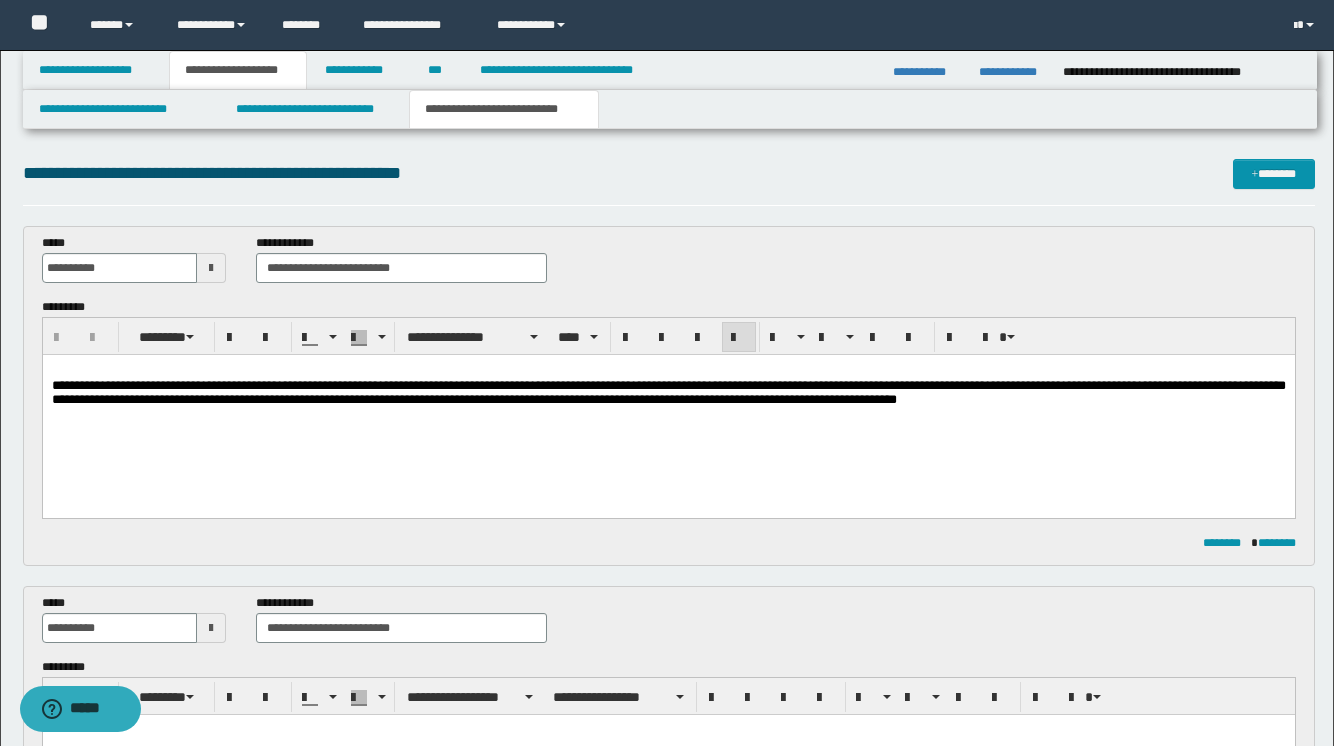 type 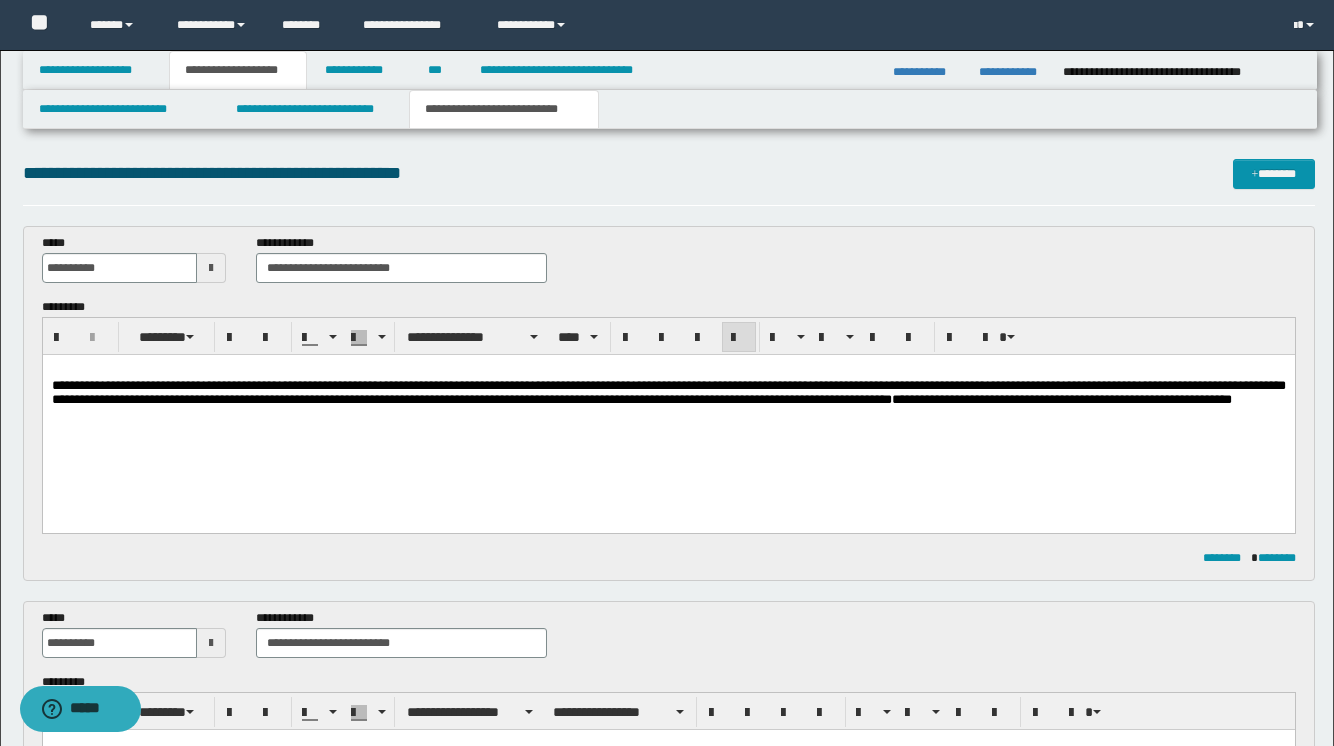 click on "**********" at bounding box center [1061, 399] 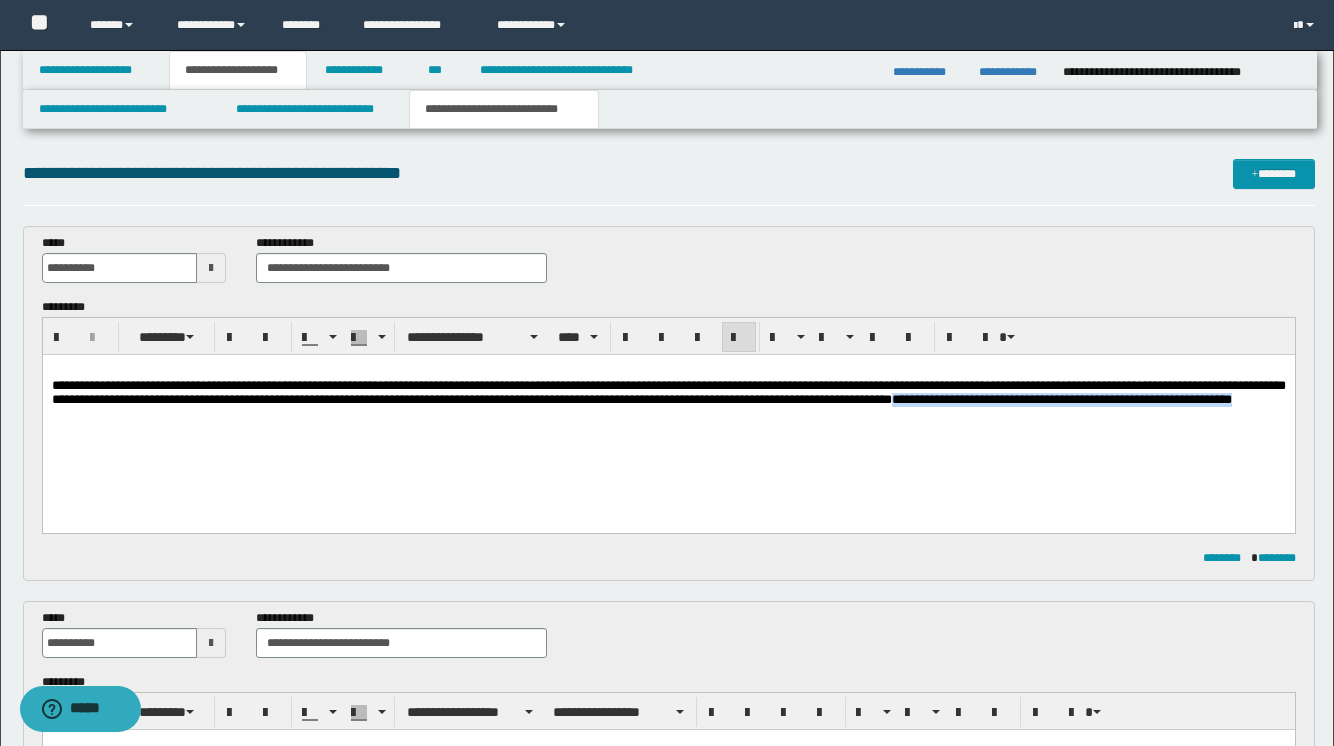 drag, startPoint x: 1011, startPoint y: 406, endPoint x: 1011, endPoint y: 426, distance: 20 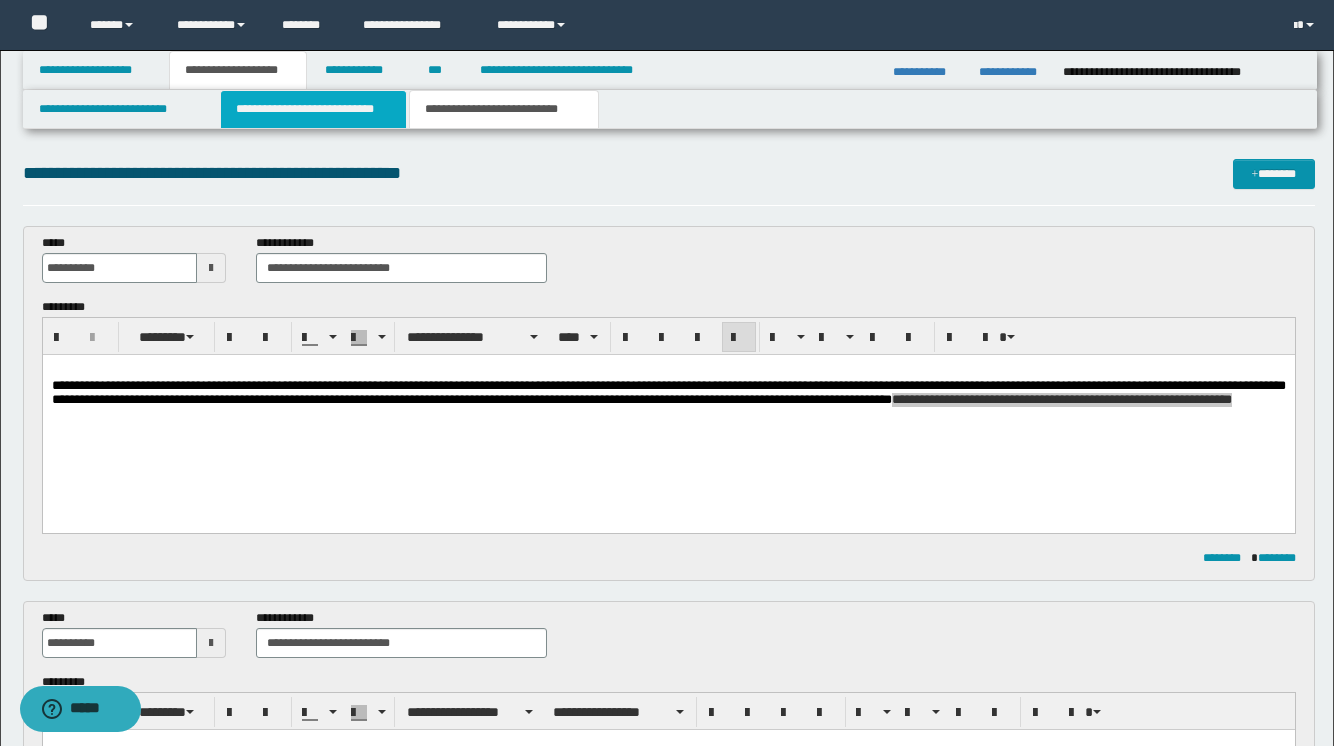 click on "**********" at bounding box center (314, 109) 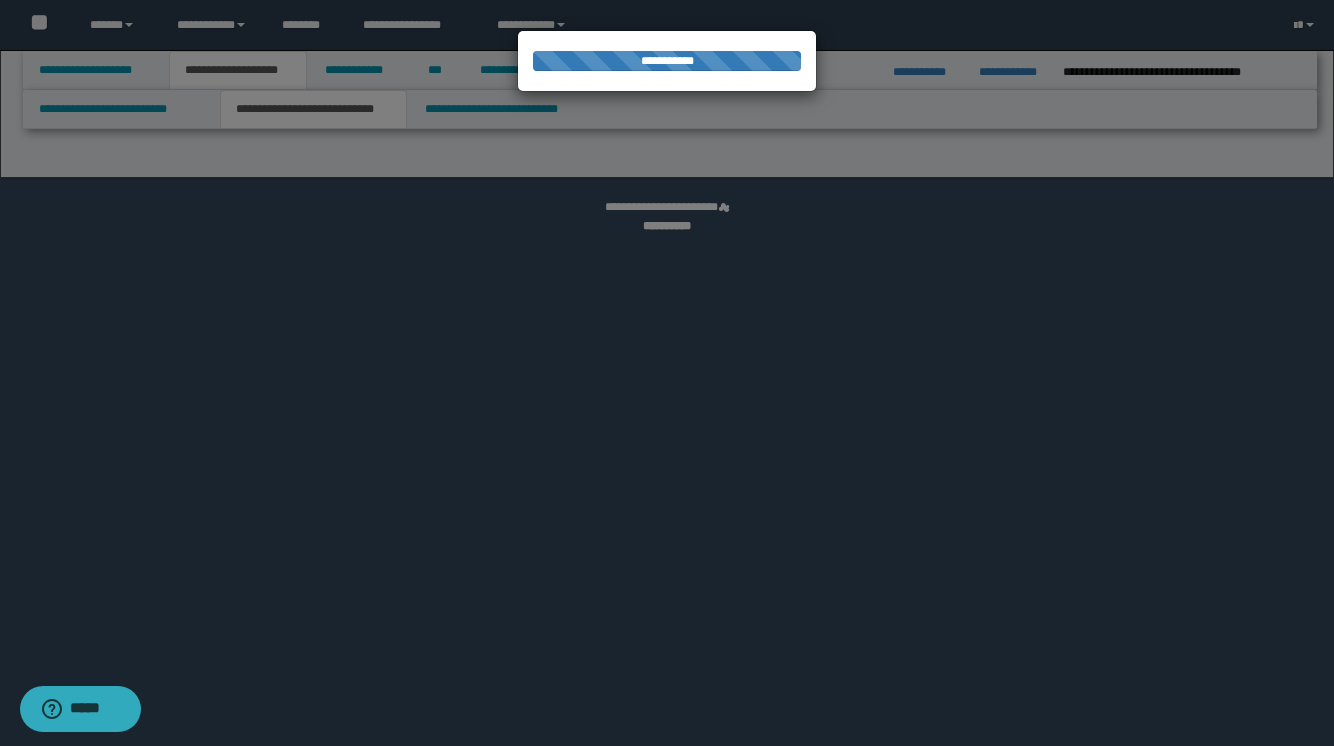 select on "*" 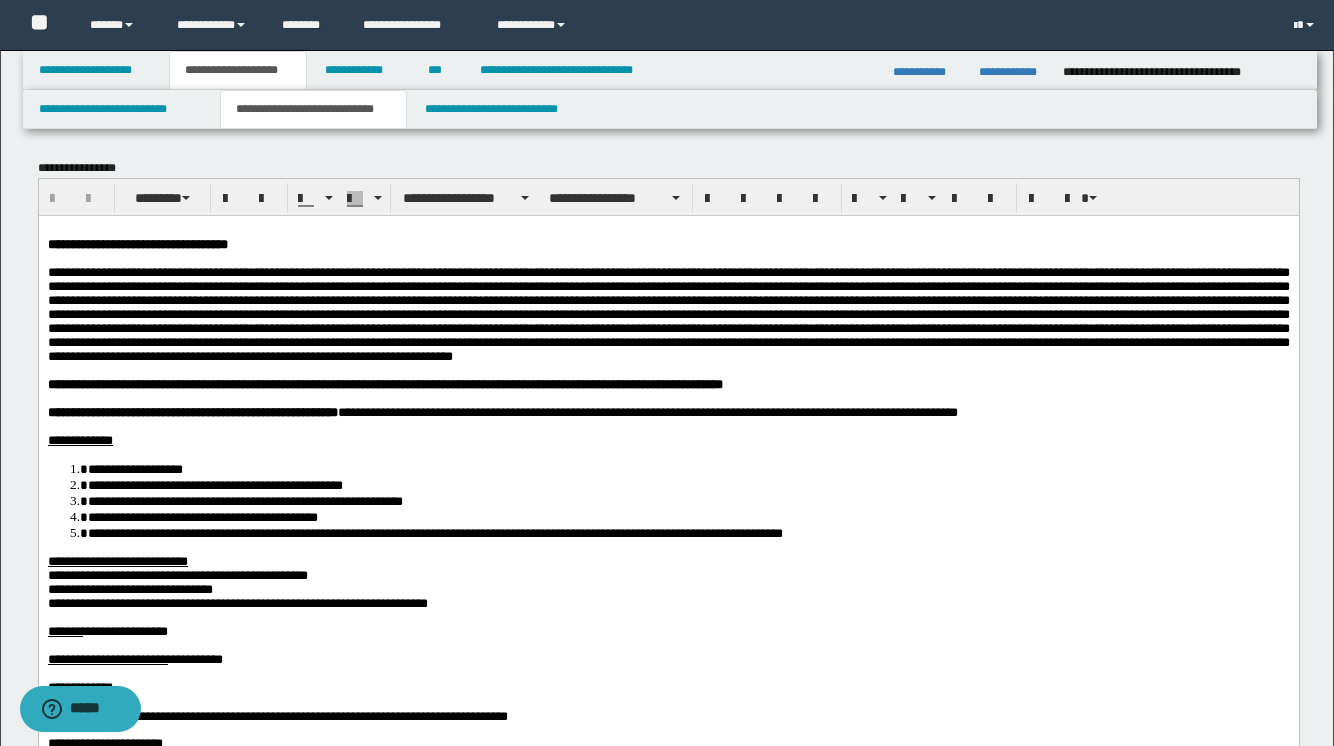 scroll, scrollTop: 0, scrollLeft: 0, axis: both 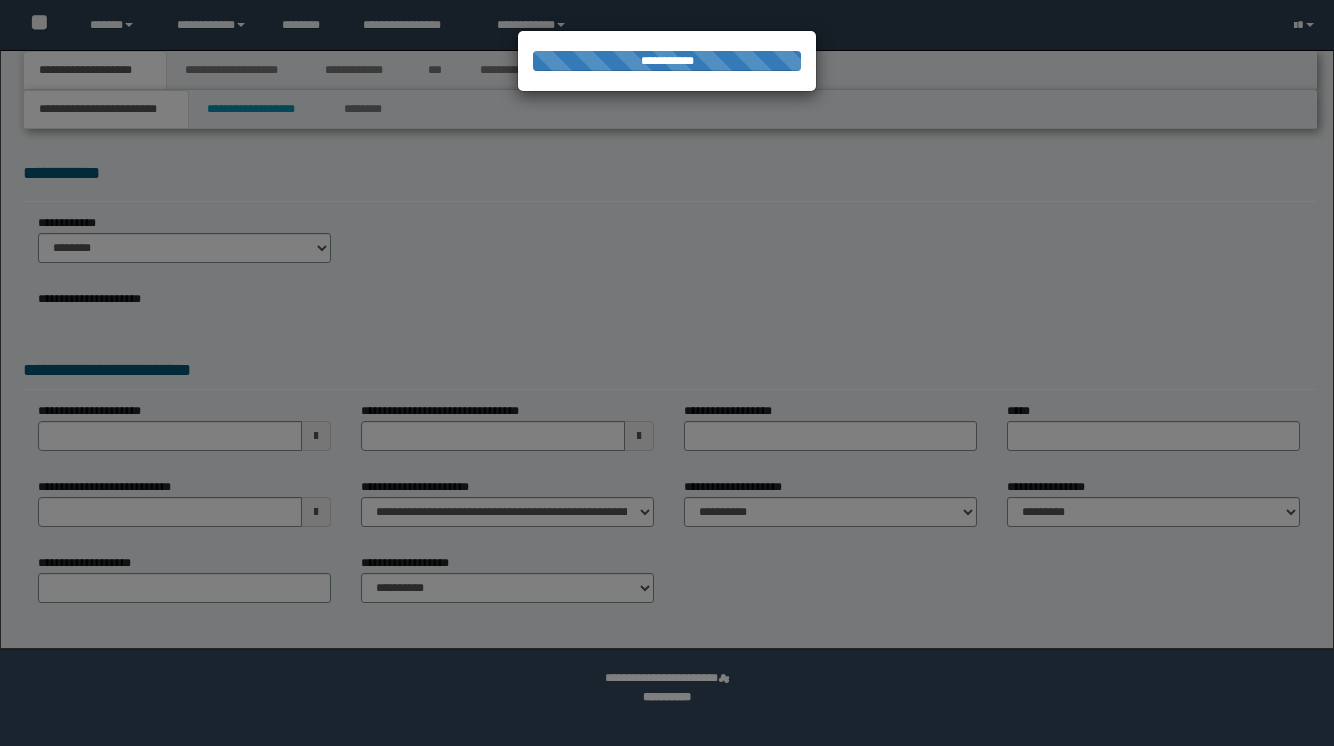 select on "*" 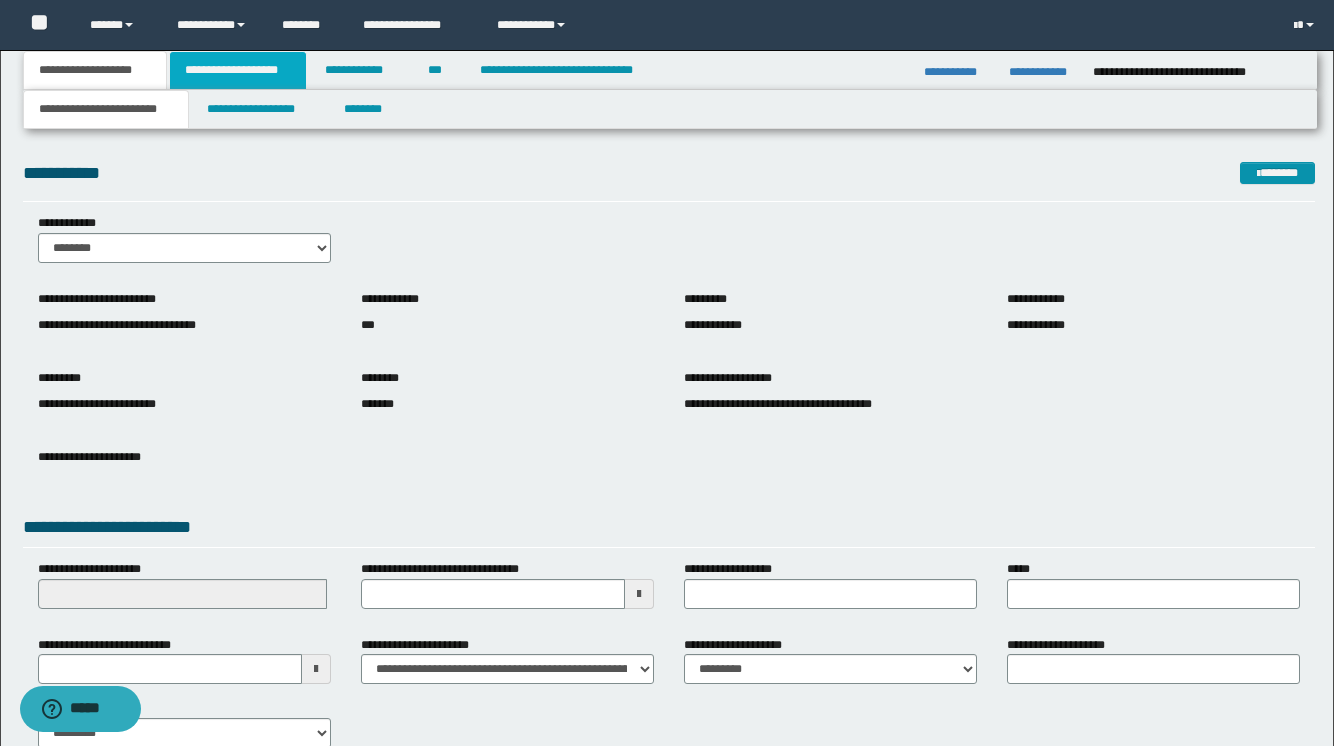 click on "**********" at bounding box center [238, 70] 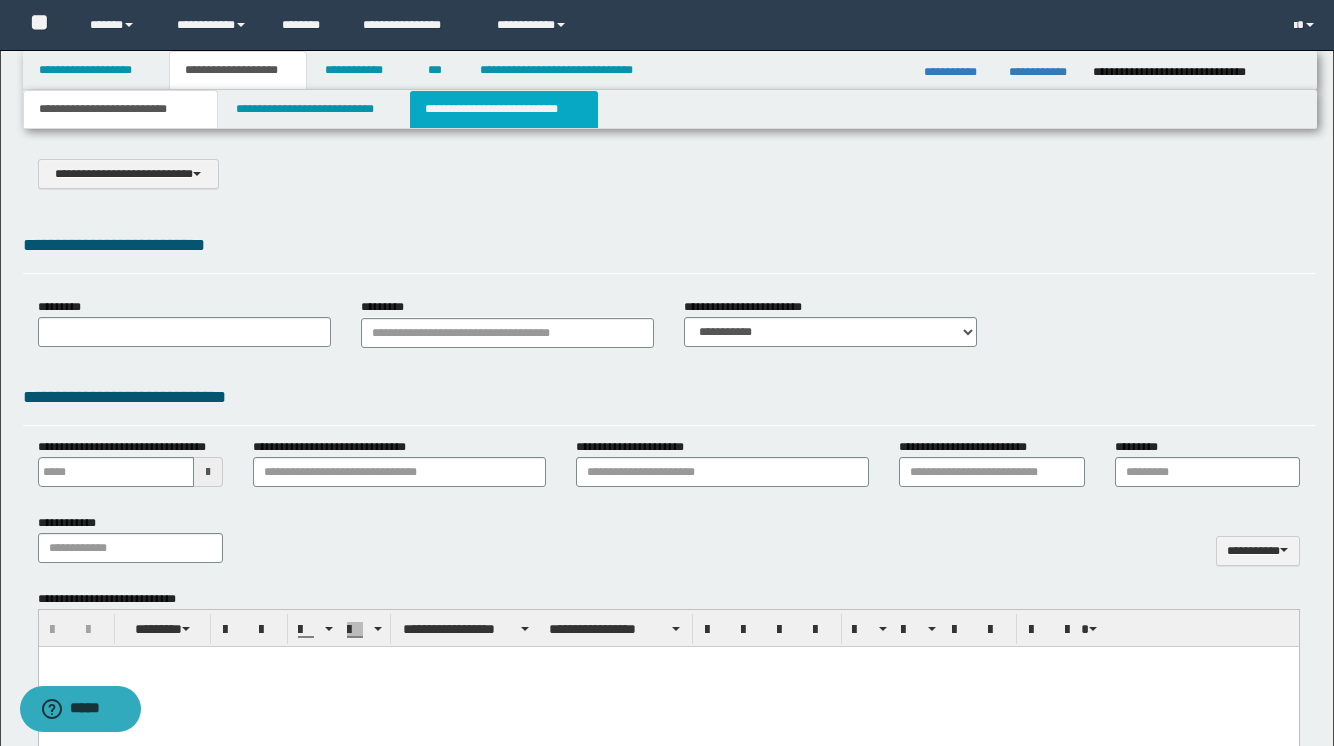 scroll, scrollTop: 0, scrollLeft: 0, axis: both 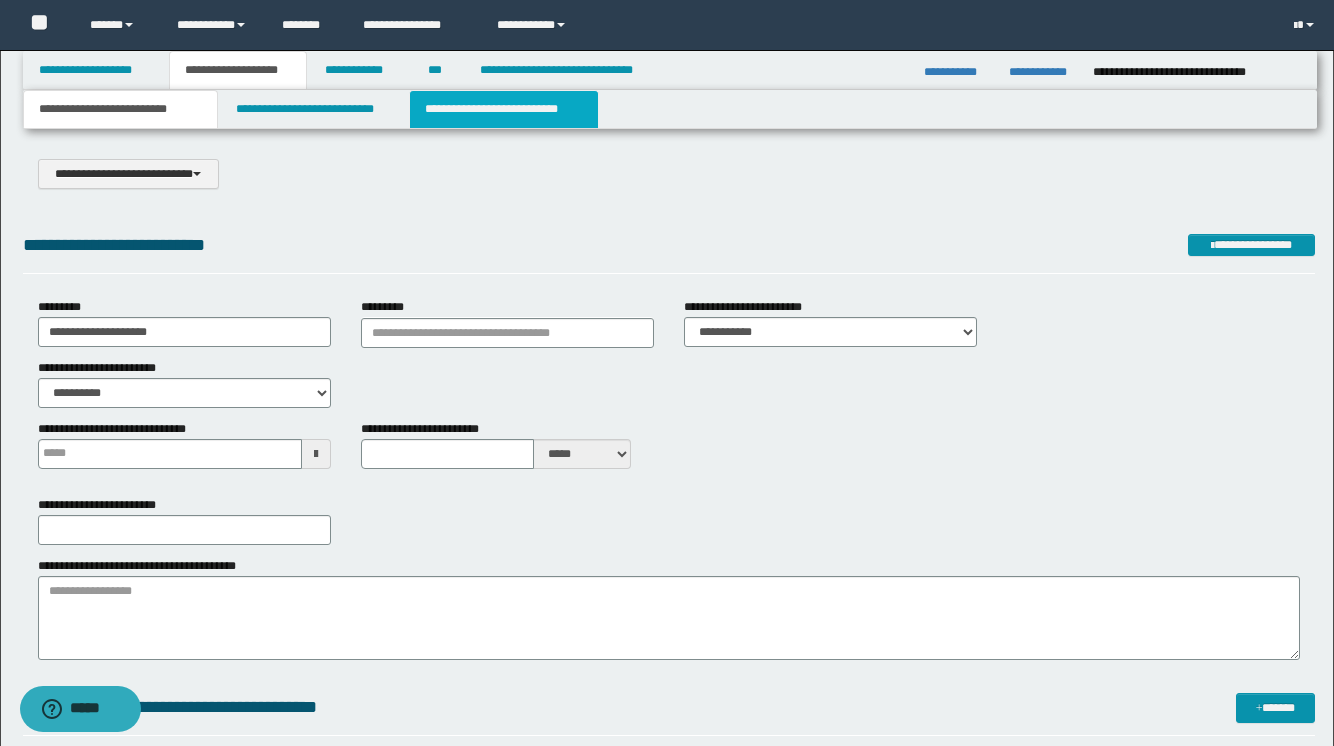 click on "**********" at bounding box center (504, 109) 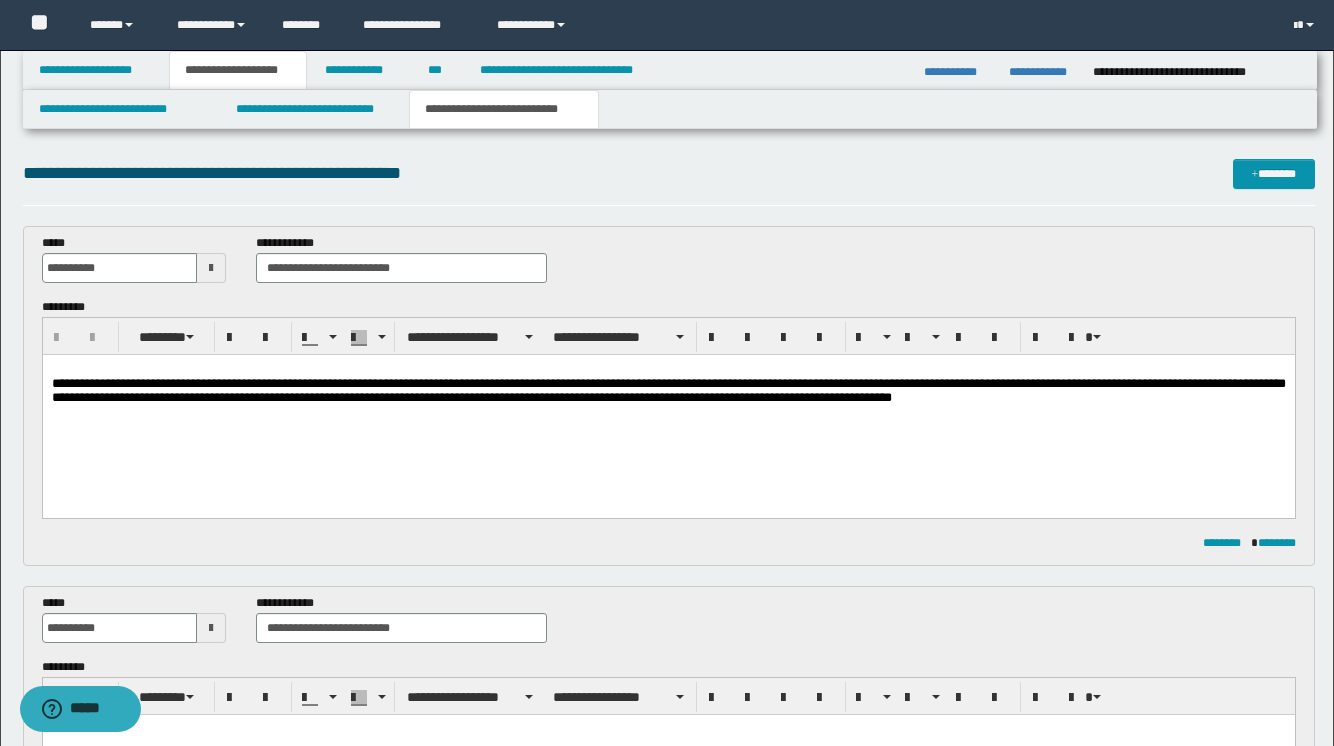 scroll, scrollTop: 0, scrollLeft: 0, axis: both 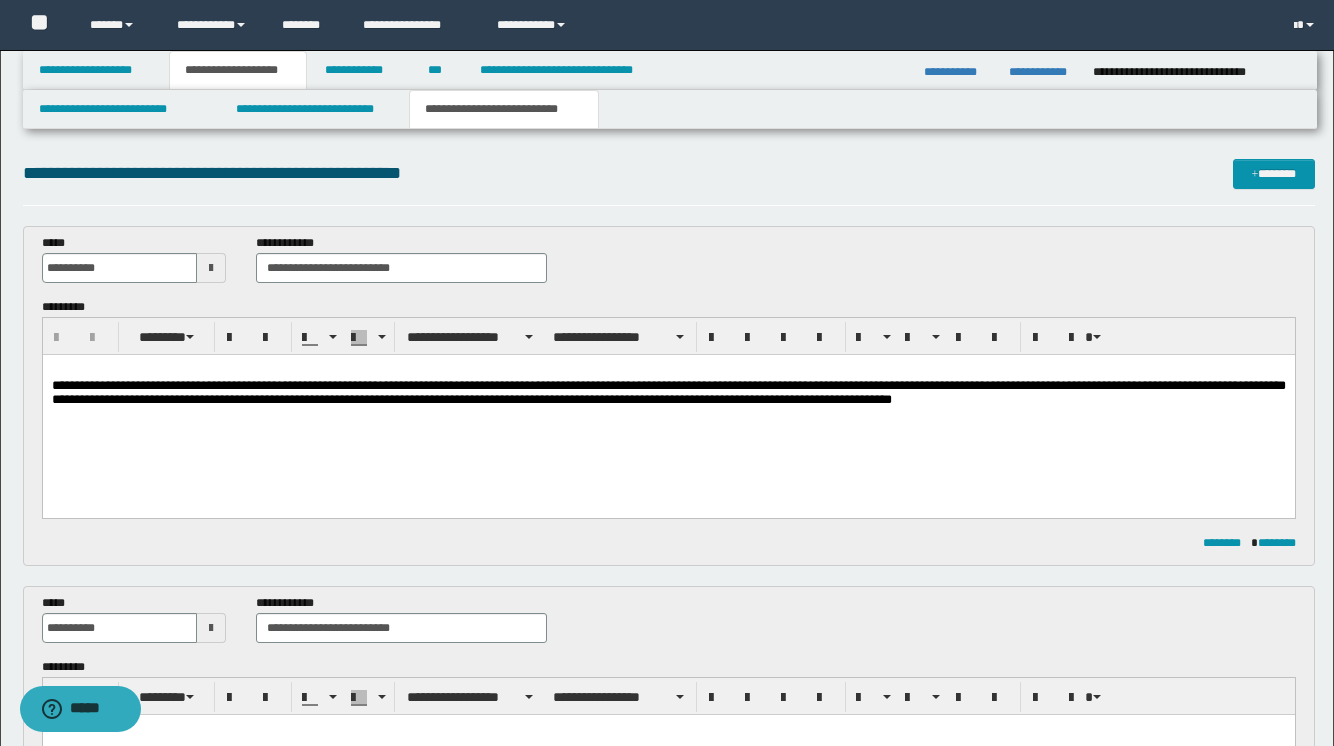 click at bounding box center [211, 268] 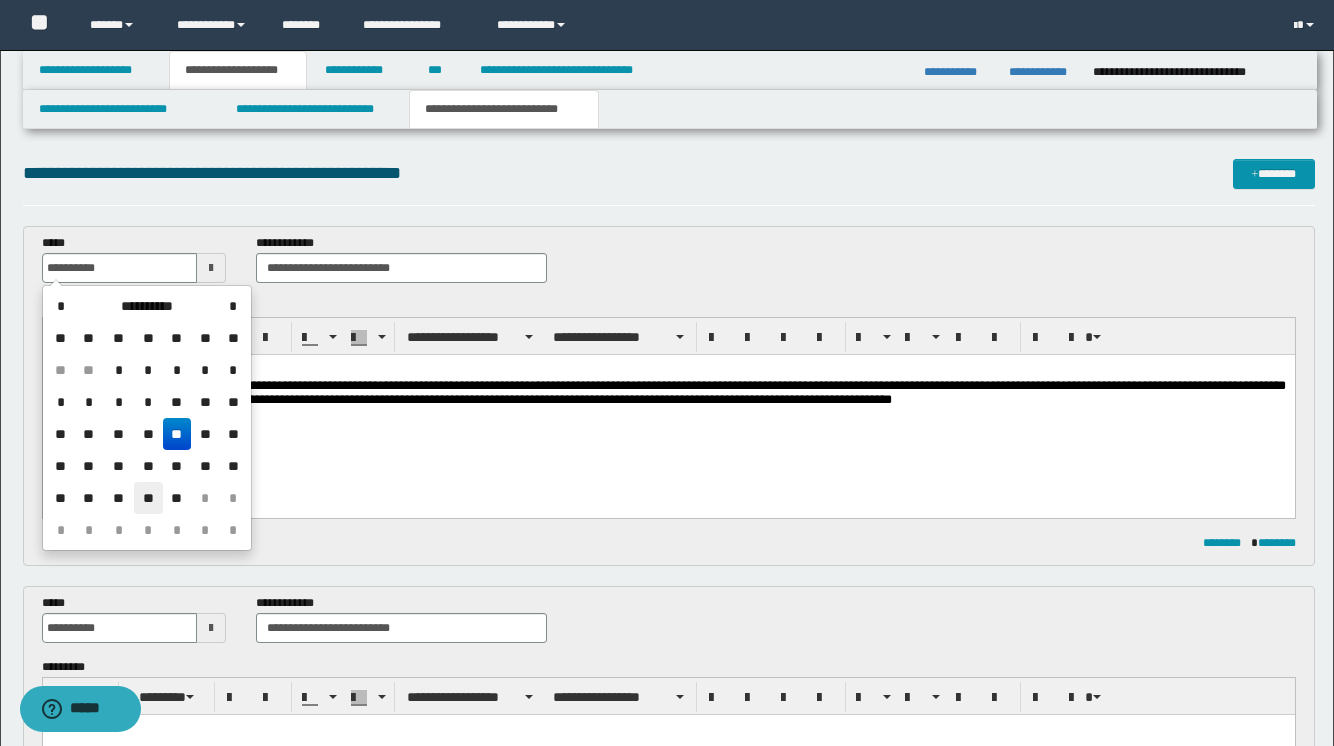 click on "**" at bounding box center (148, 498) 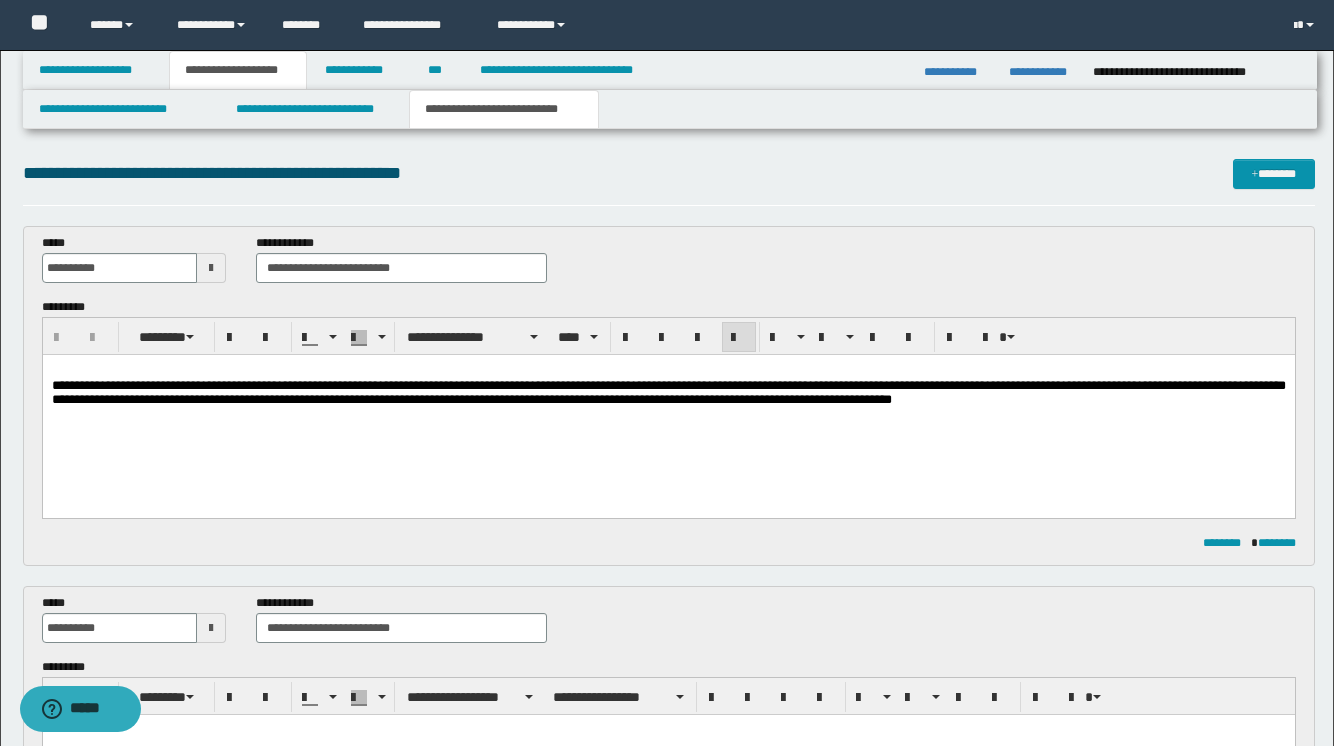 click on "**********" at bounding box center [668, 393] 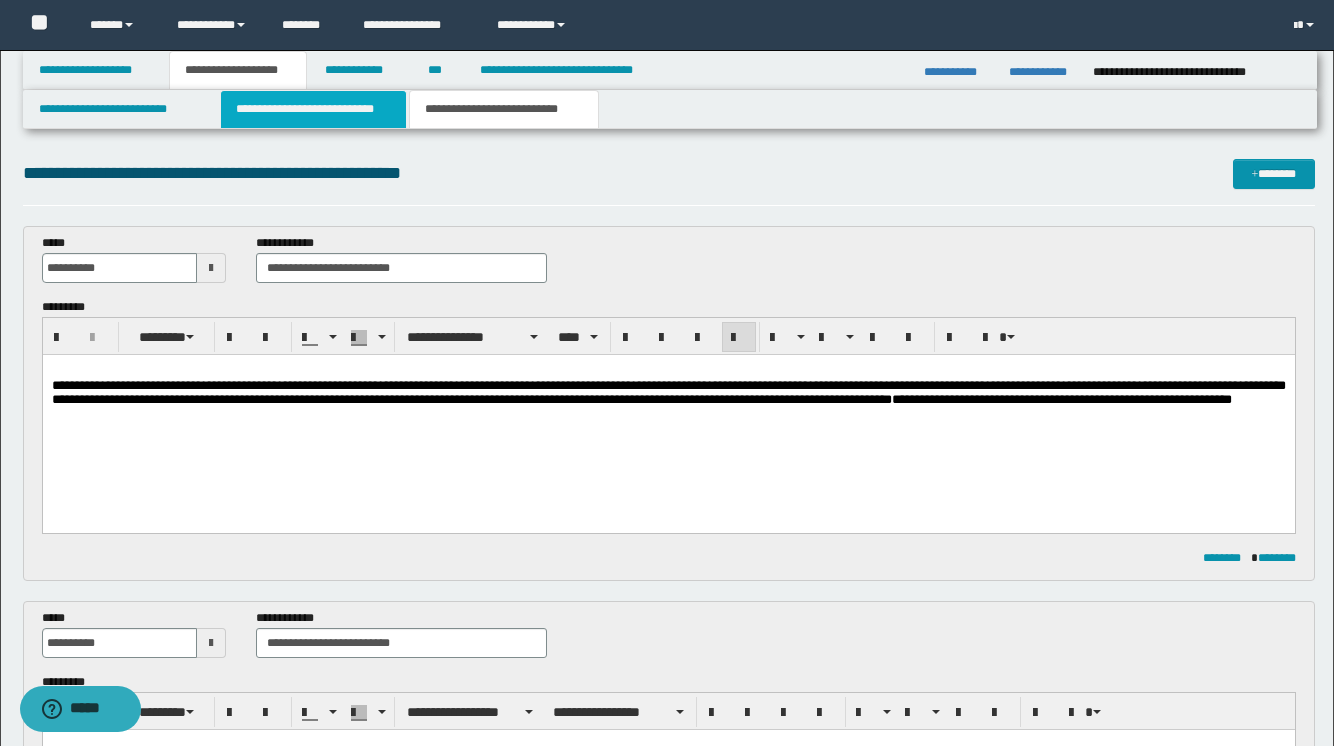 click on "**********" at bounding box center [314, 109] 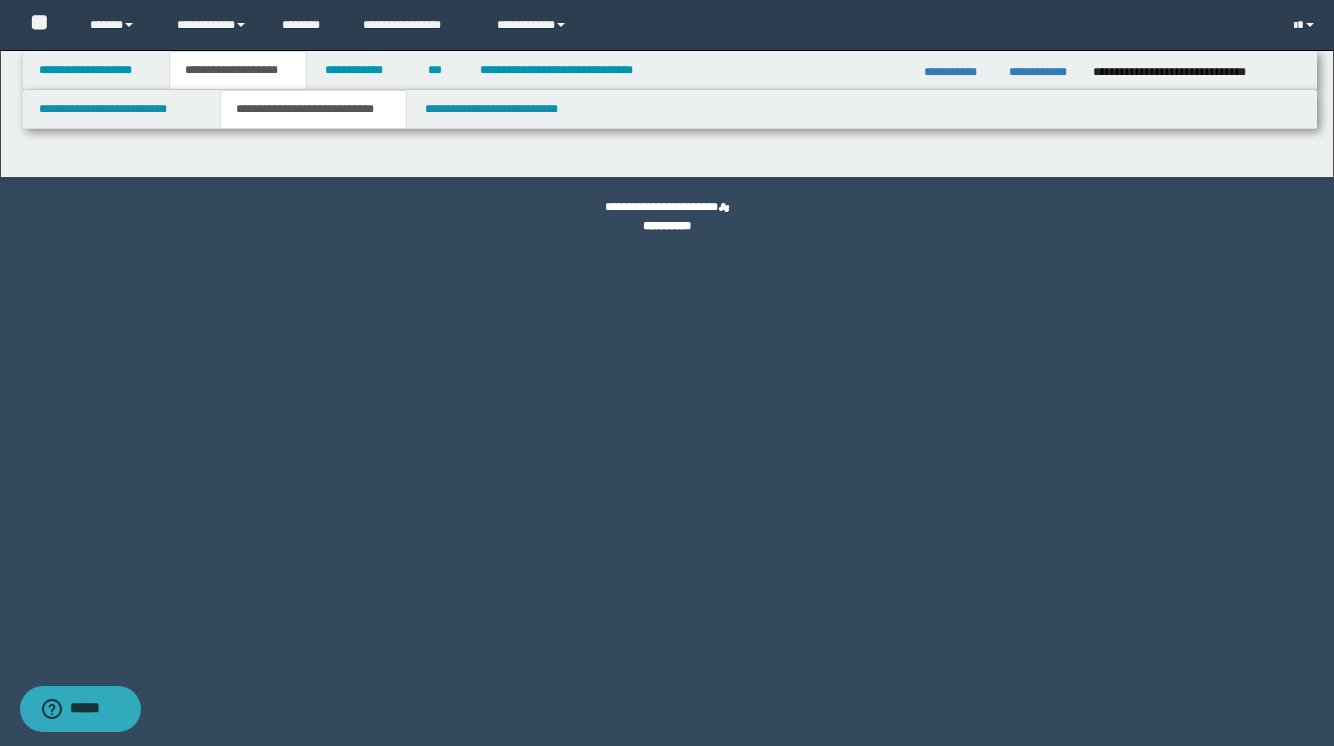 select on "*" 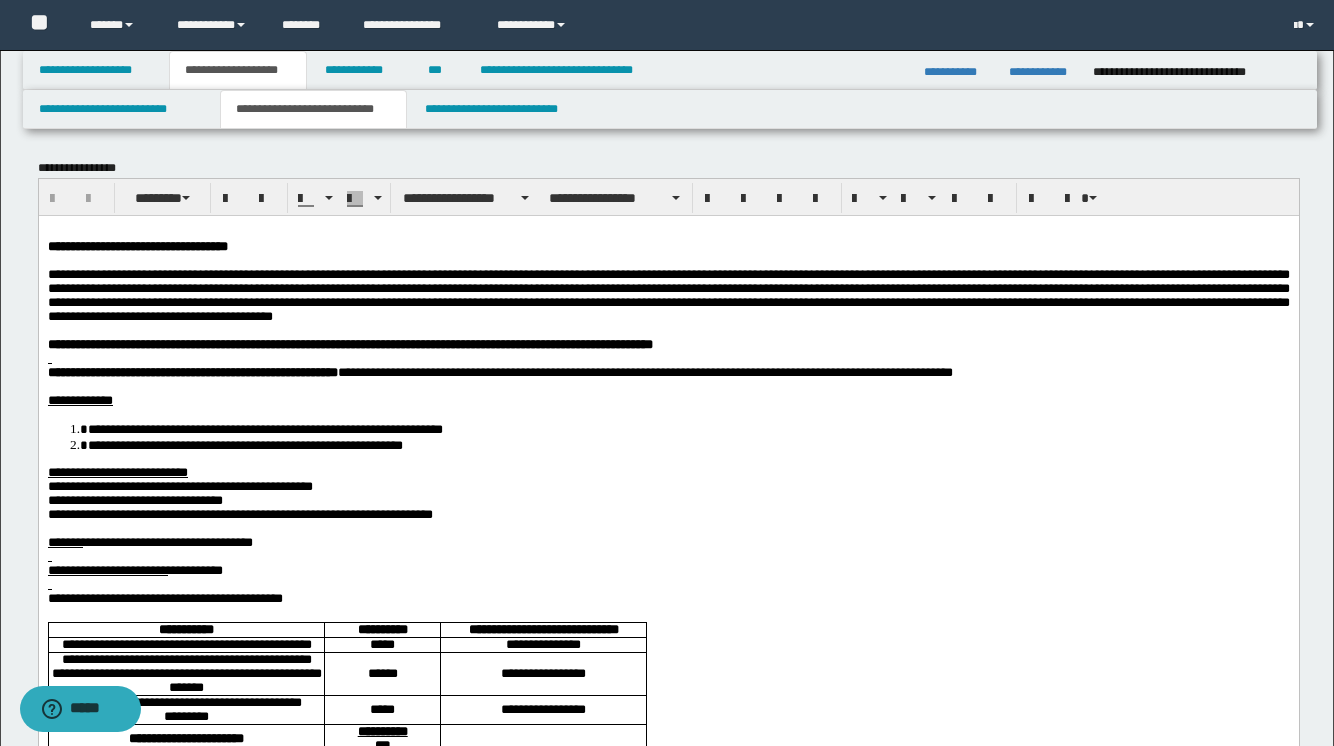 scroll, scrollTop: 0, scrollLeft: 0, axis: both 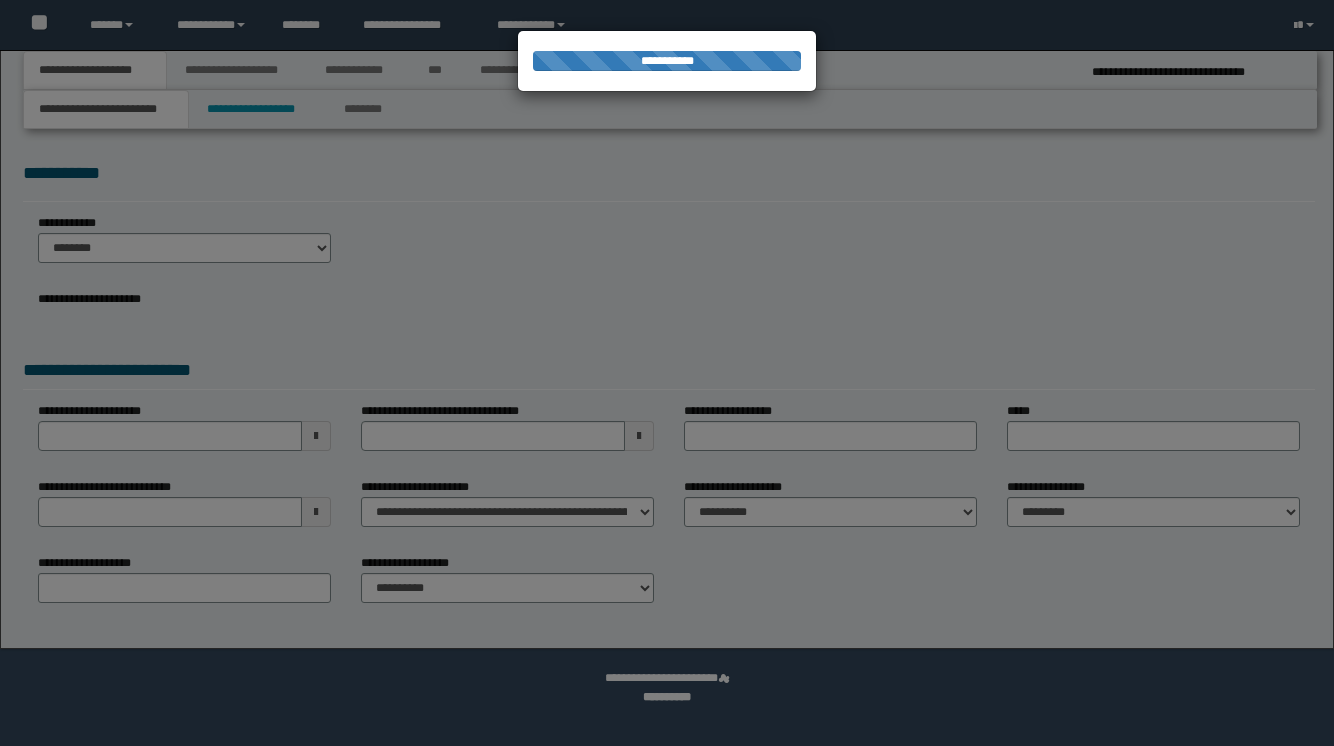 select on "*" 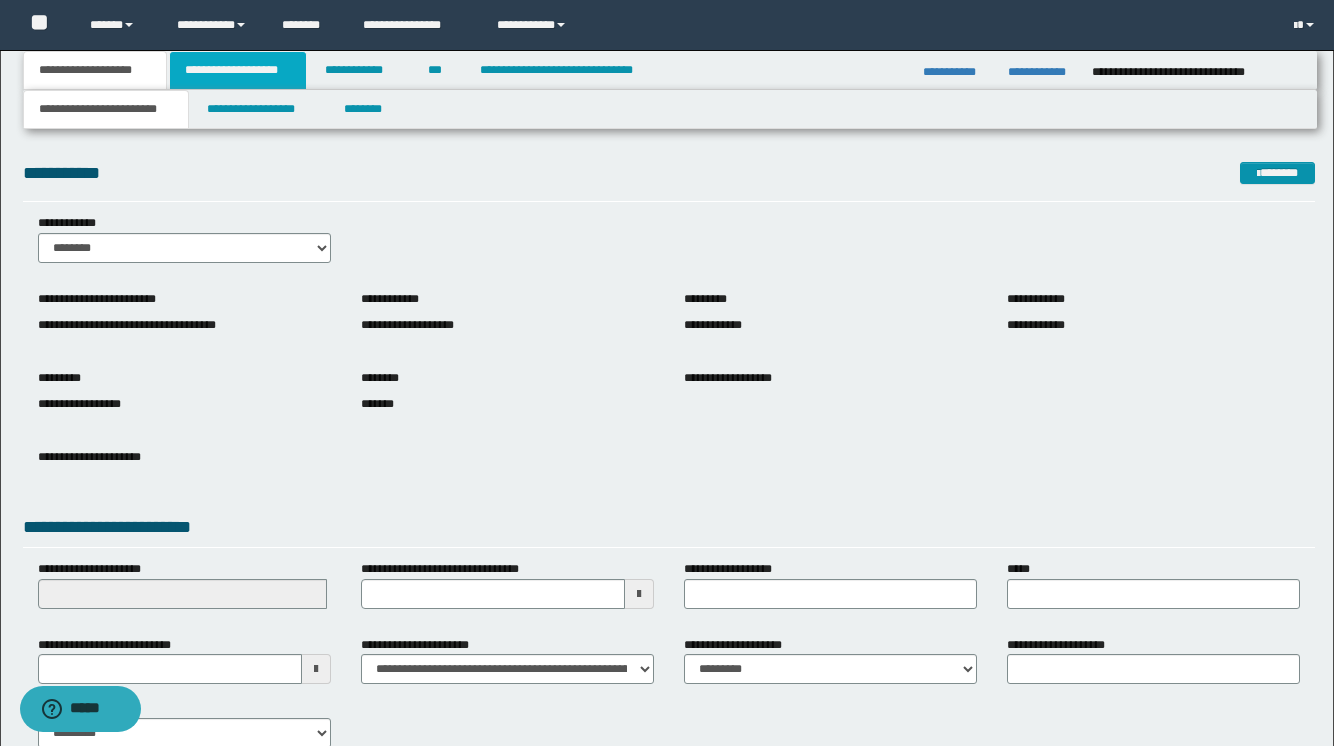 click on "**********" at bounding box center (238, 70) 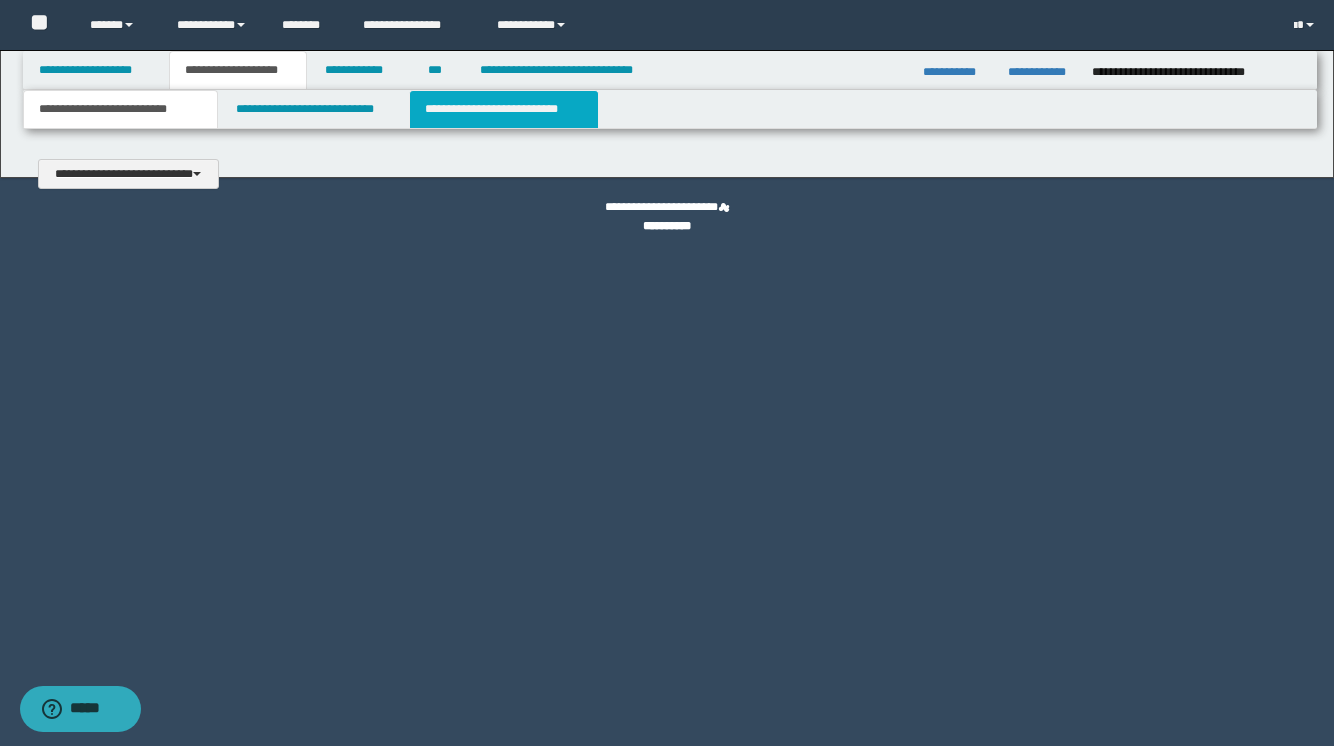 type 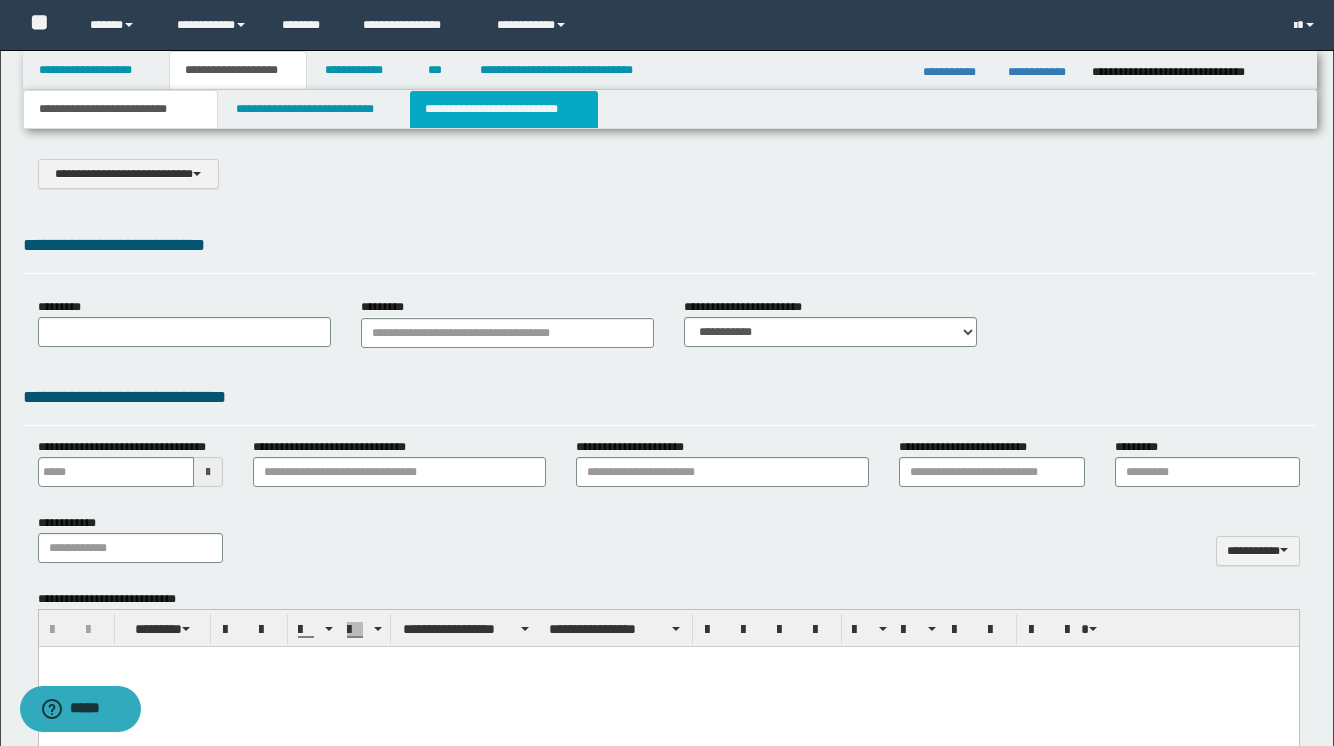 scroll, scrollTop: 0, scrollLeft: 0, axis: both 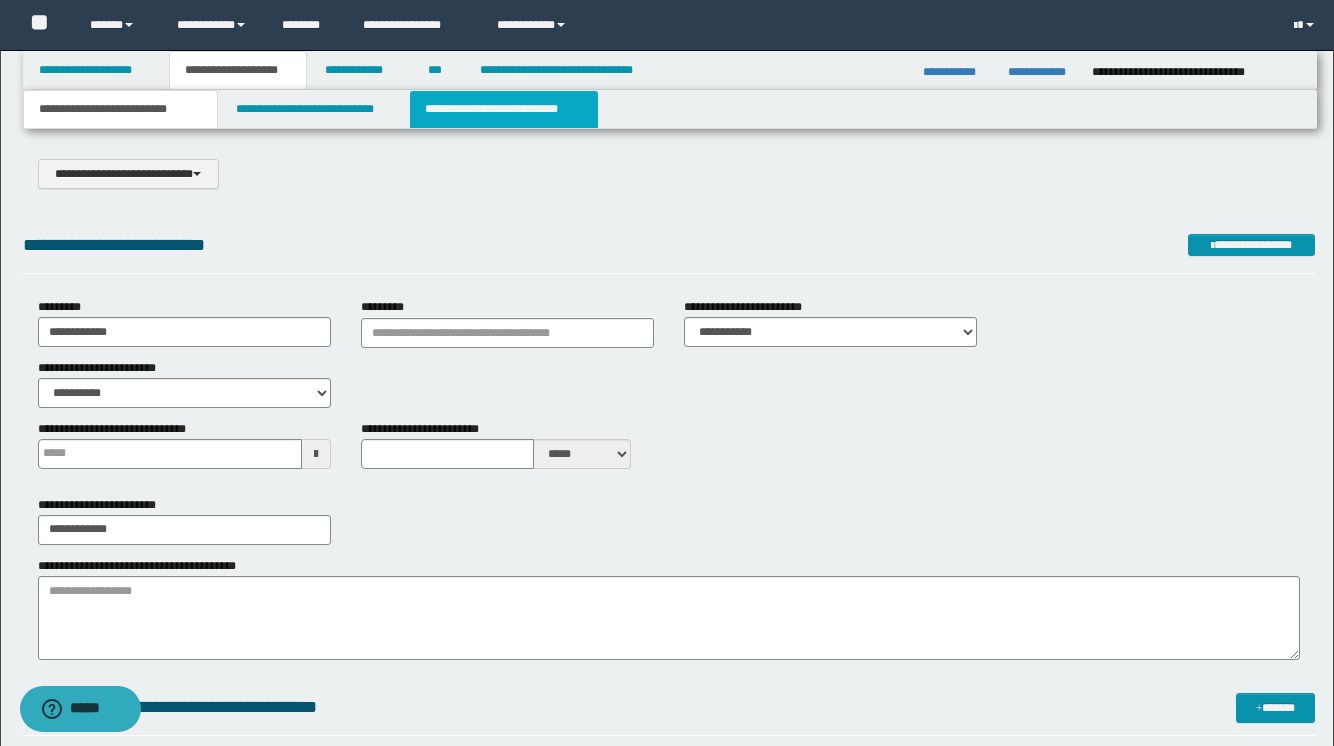 click on "**********" at bounding box center (504, 109) 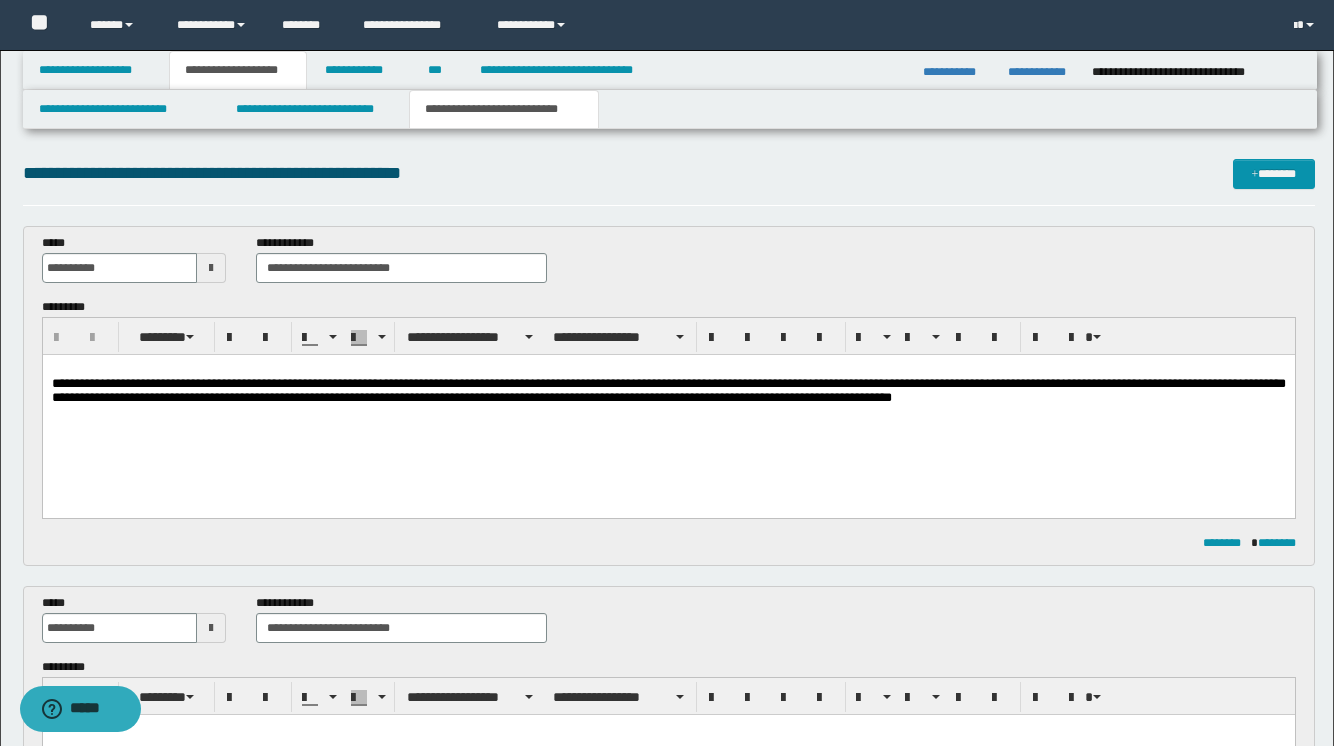 scroll, scrollTop: 0, scrollLeft: 0, axis: both 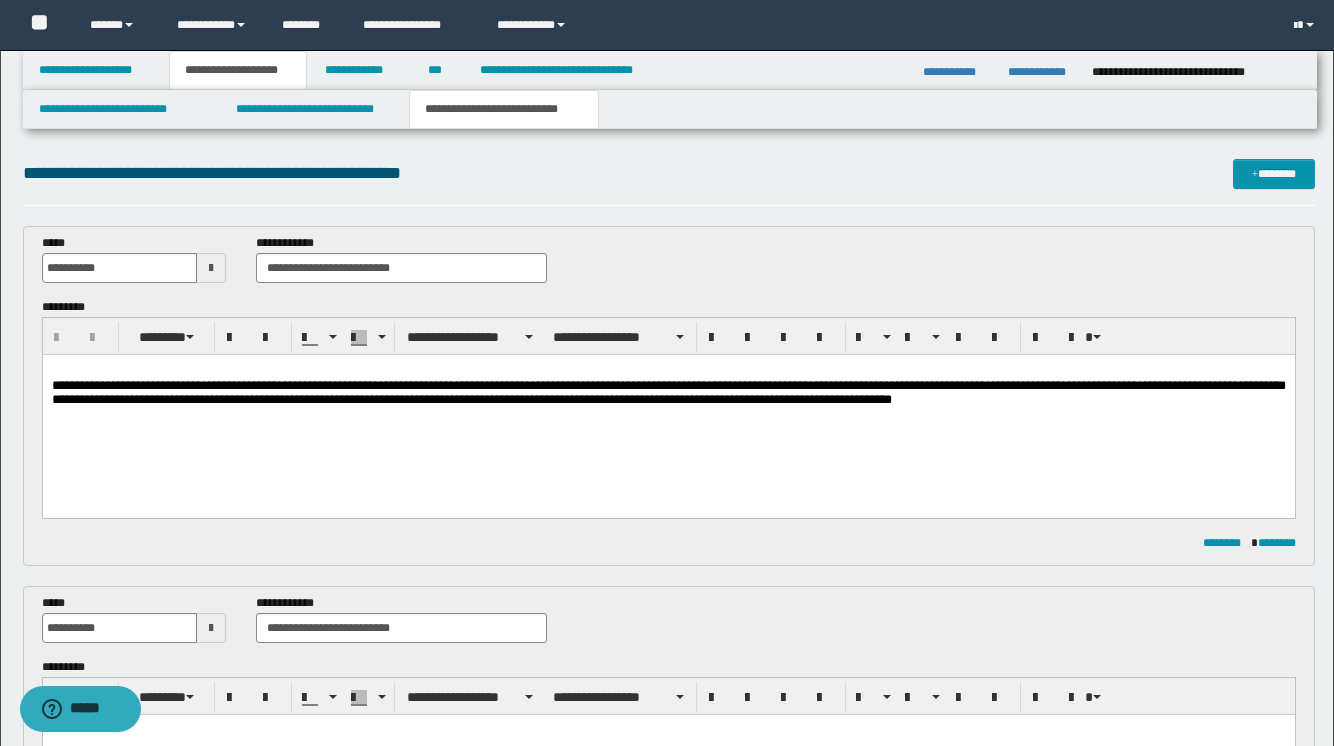 click at bounding box center [211, 268] 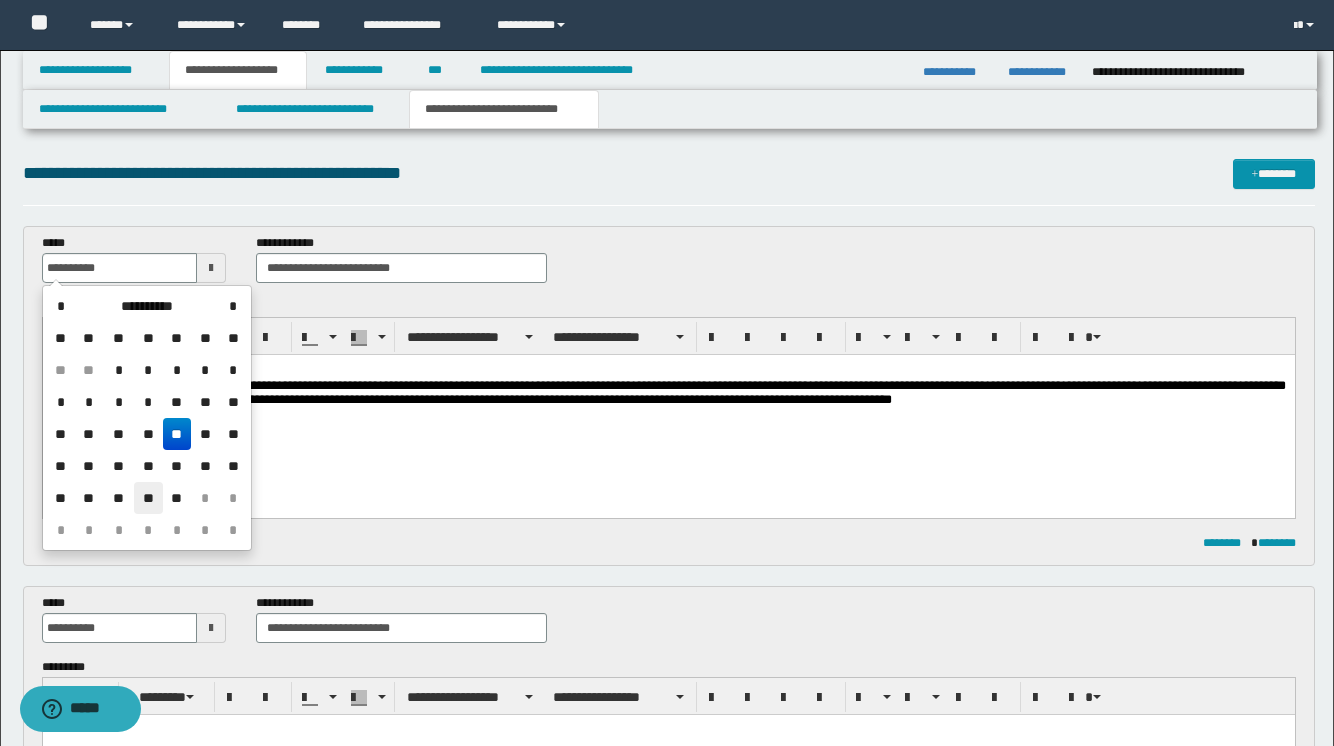 click on "**" at bounding box center (148, 498) 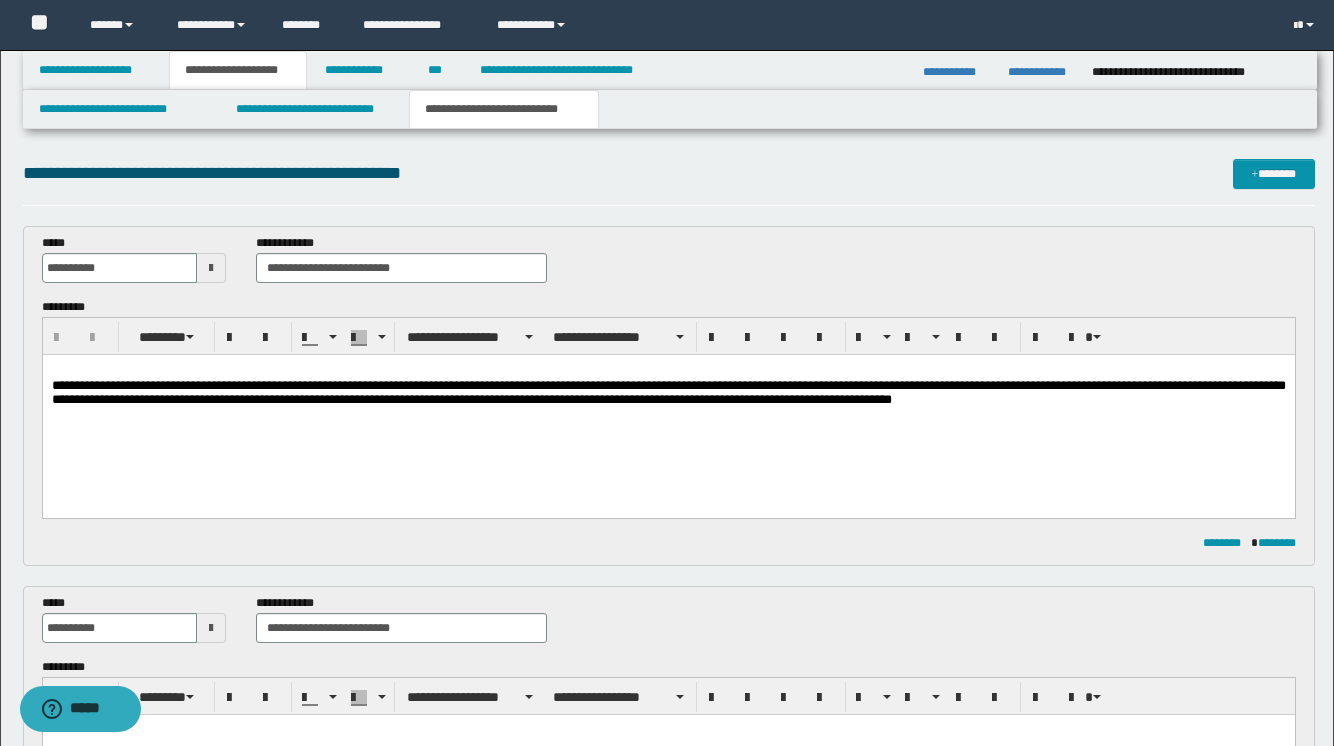 click on "**********" at bounding box center [668, 393] 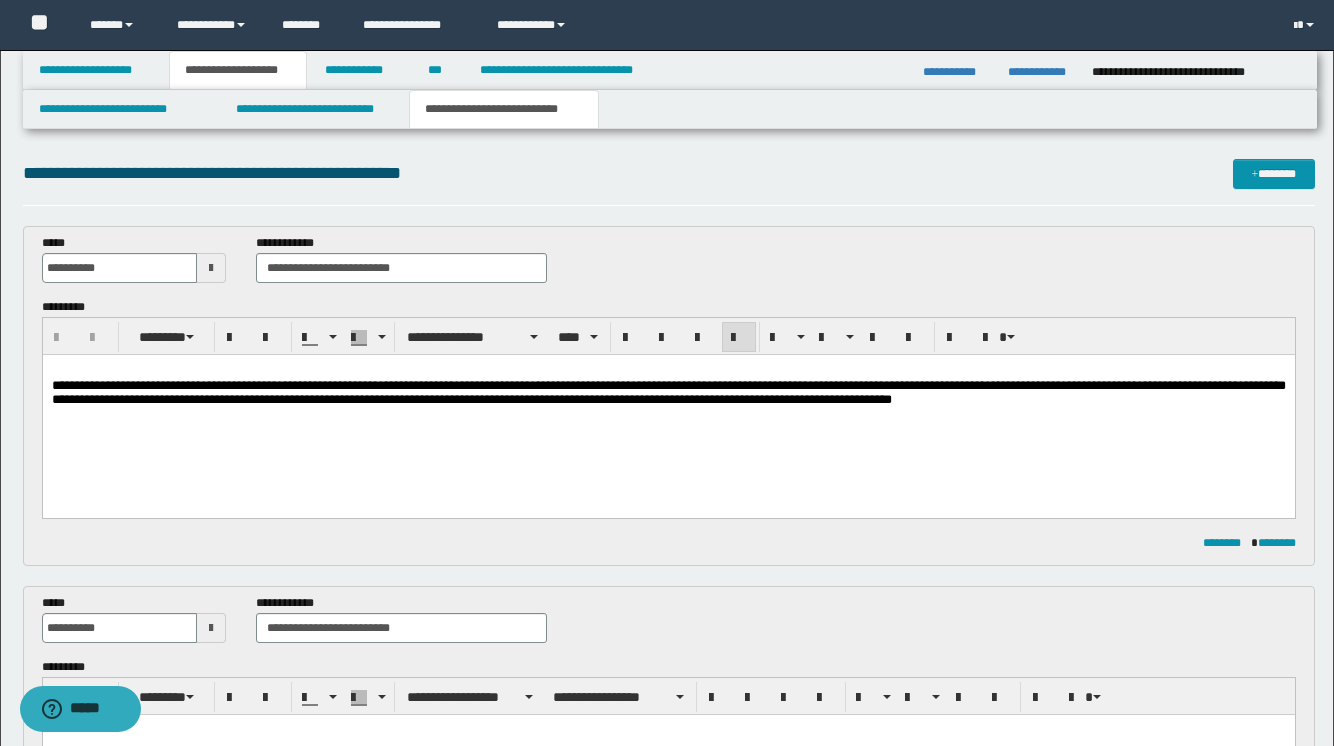 paste 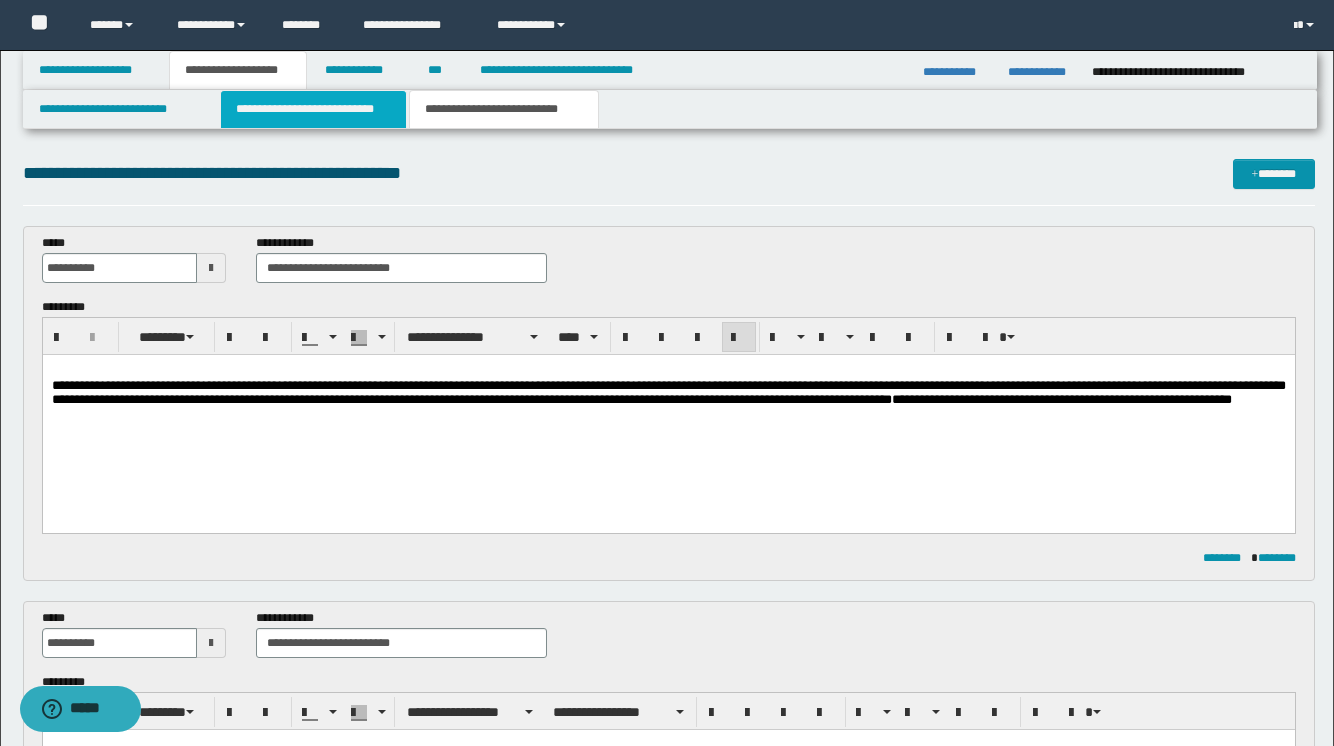 click on "**********" at bounding box center [314, 109] 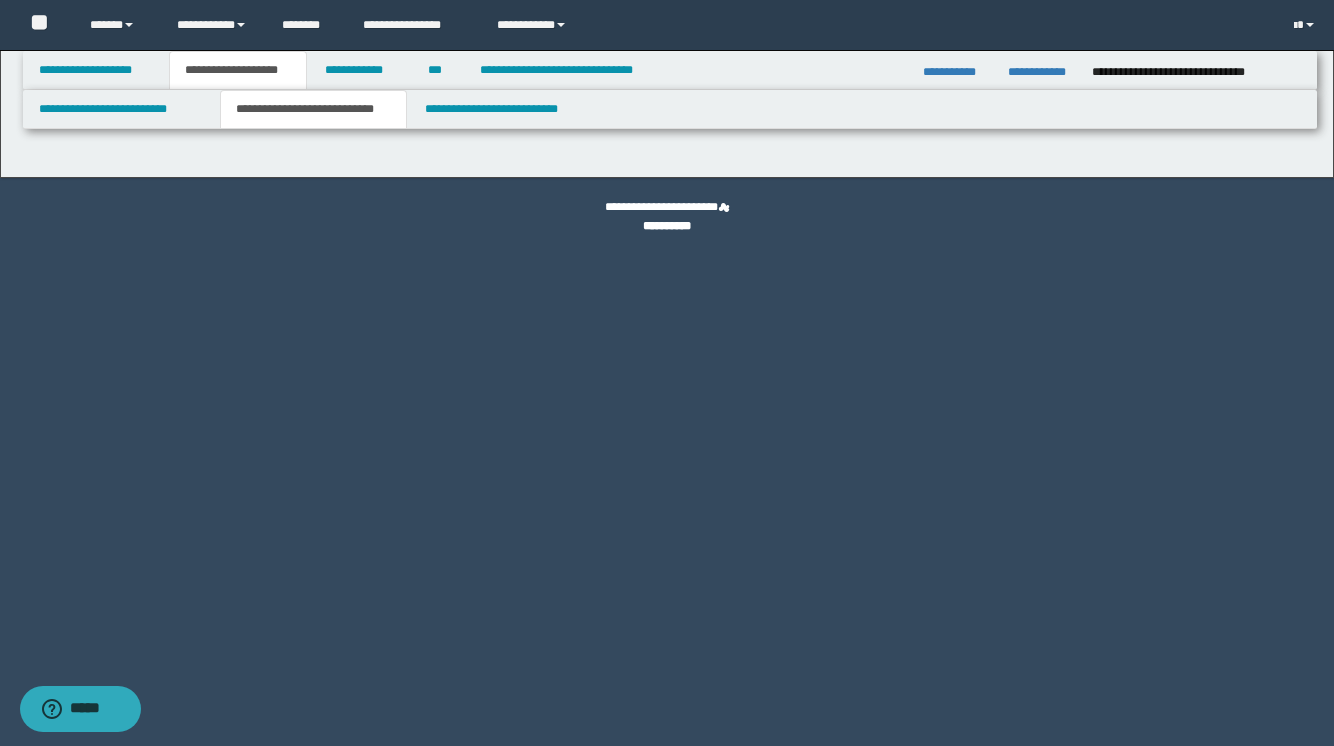 select on "*" 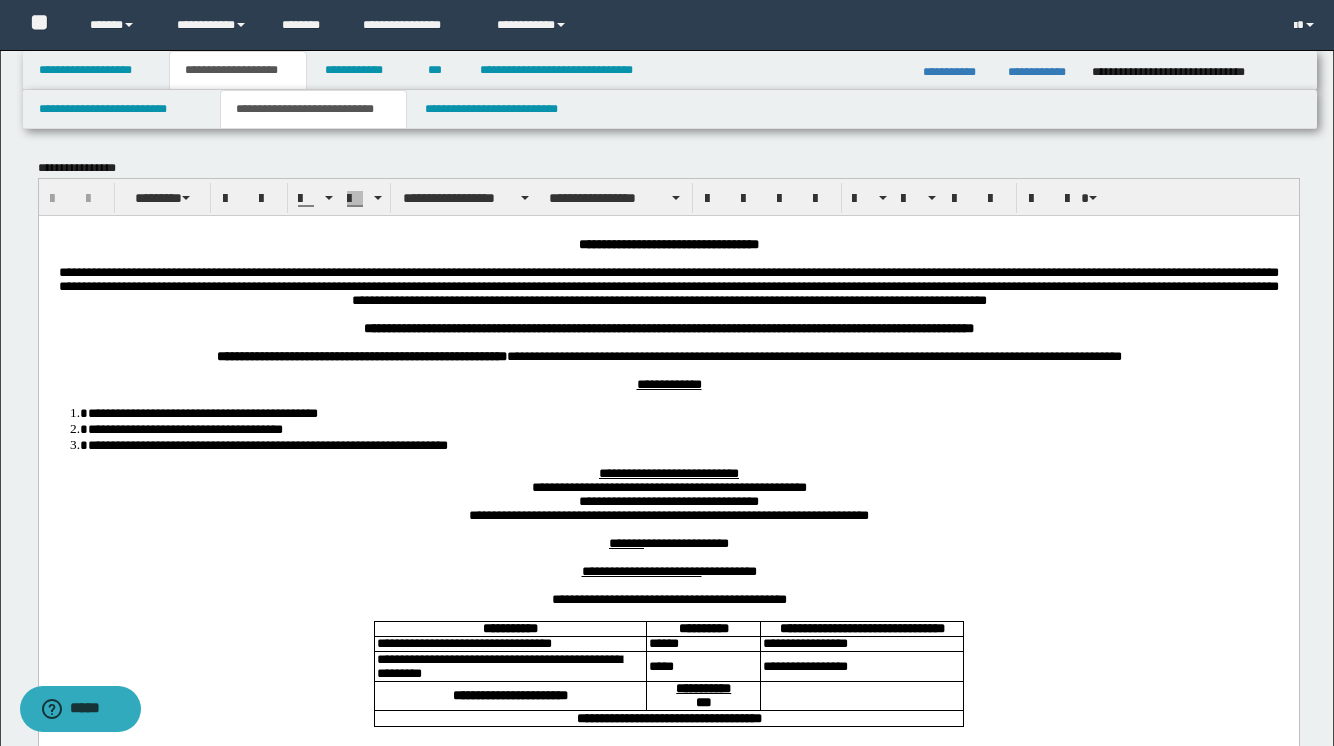 scroll, scrollTop: 0, scrollLeft: 0, axis: both 